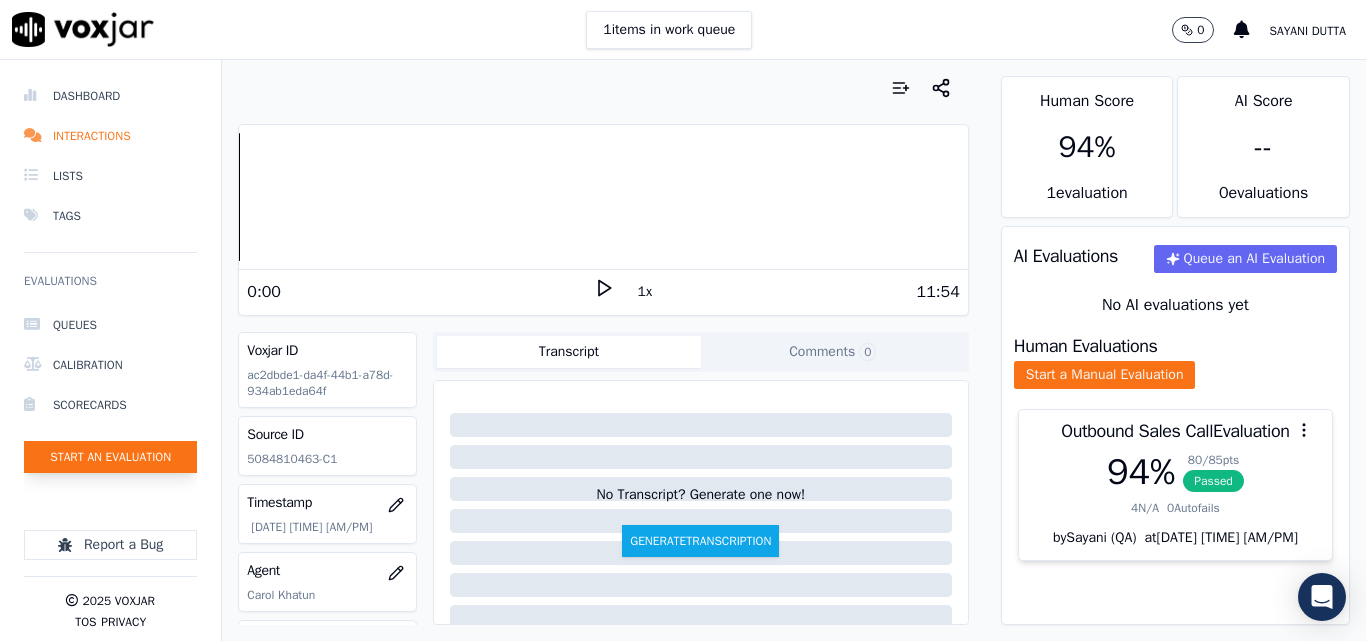 scroll, scrollTop: 0, scrollLeft: 0, axis: both 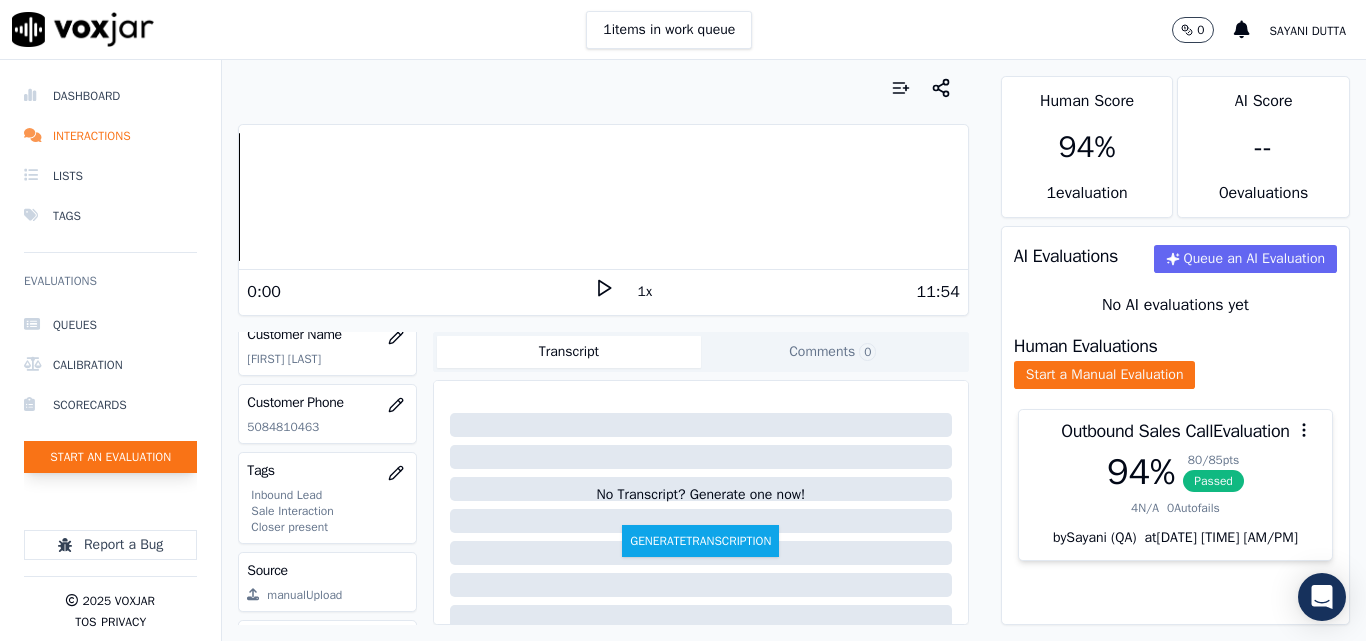 click on "Start an Evaluation" 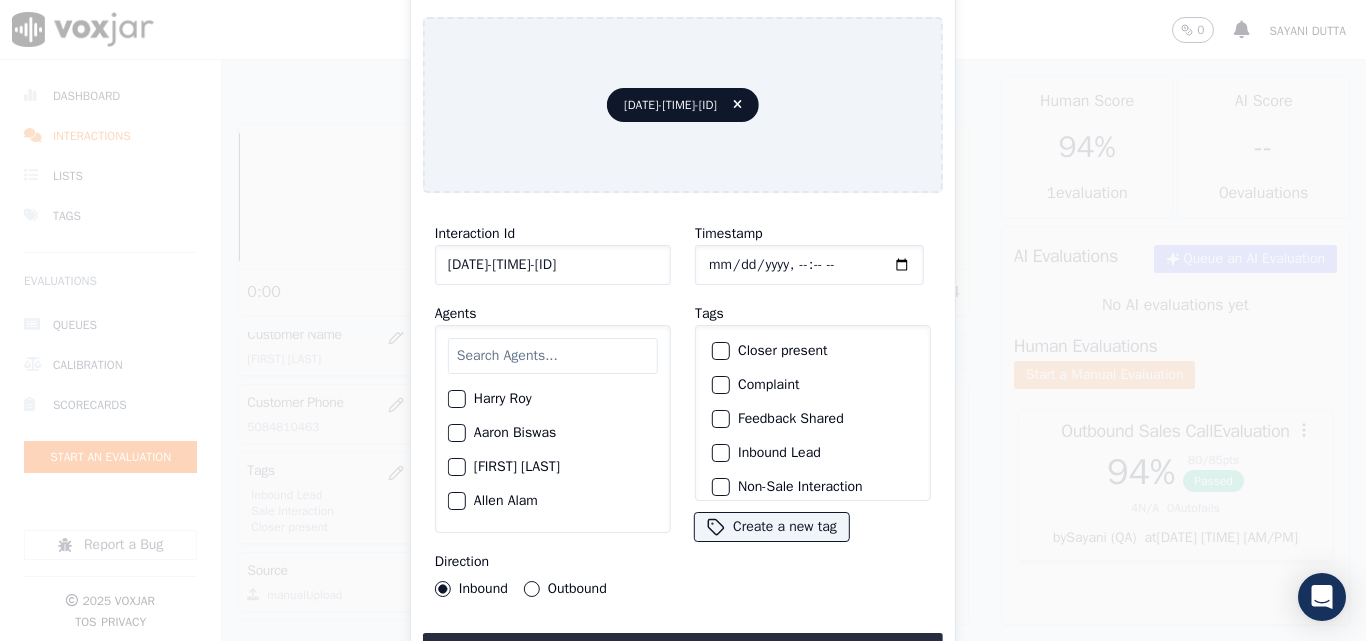 scroll, scrollTop: 0, scrollLeft: 40, axis: horizontal 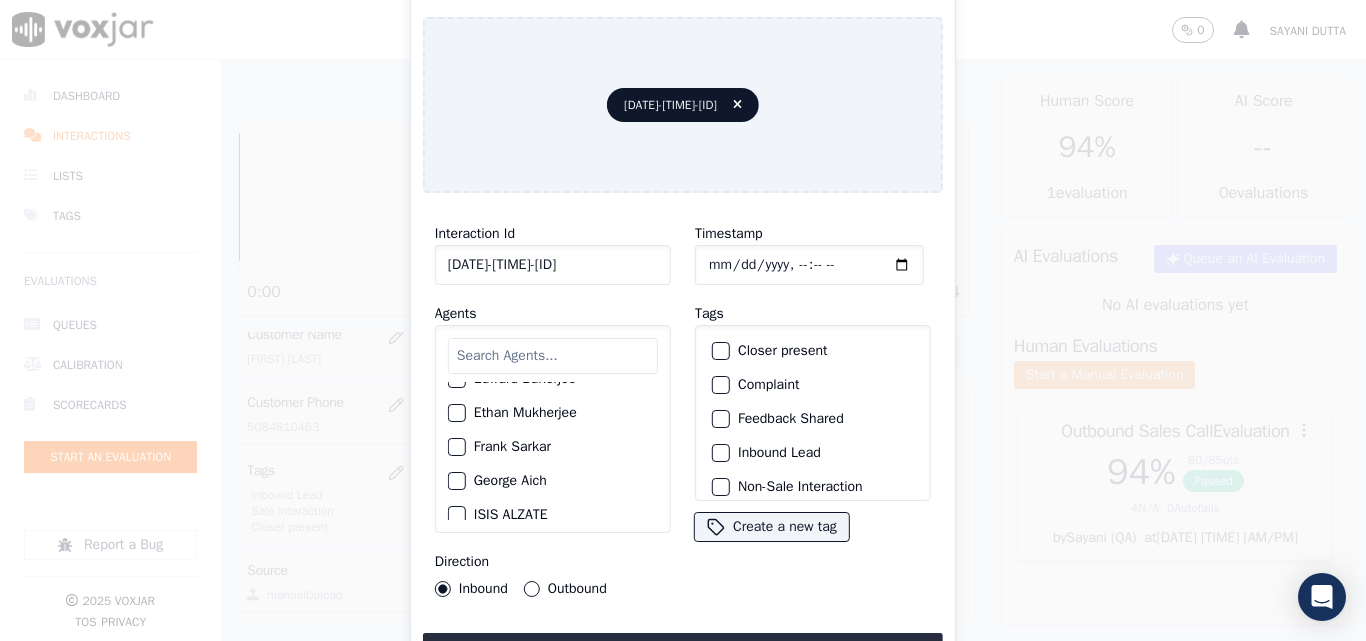 click on "Ethan Mukherjee" 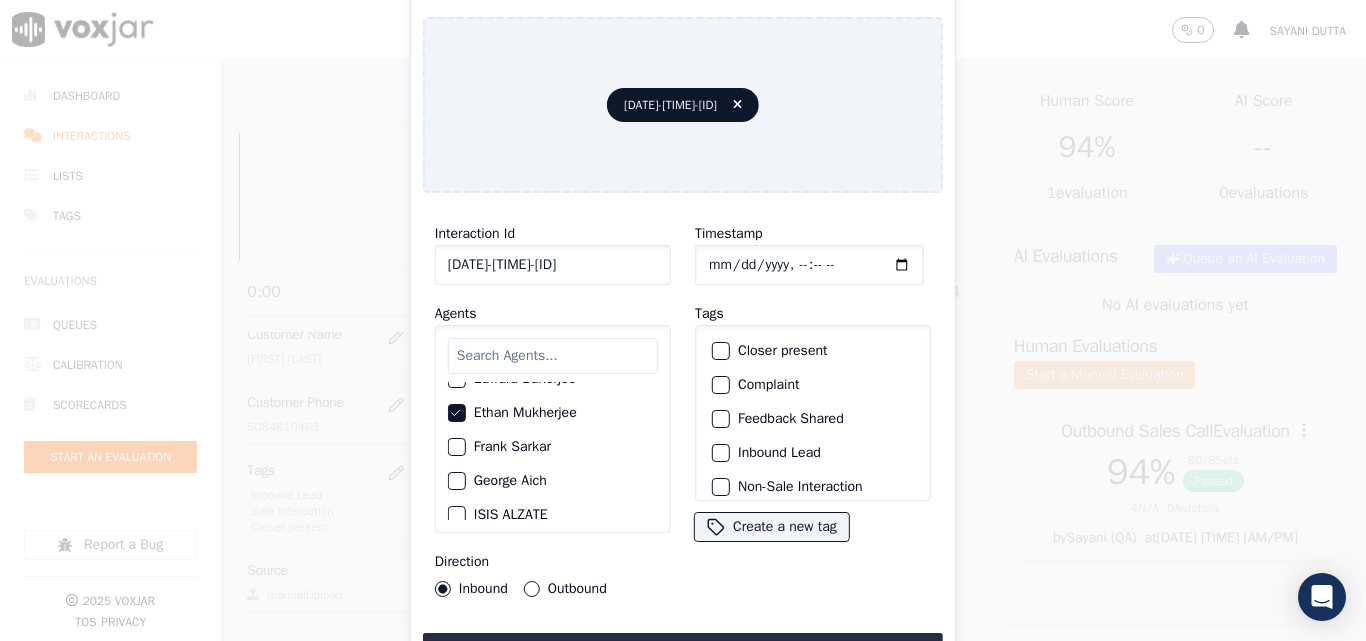 click on "Closer present" 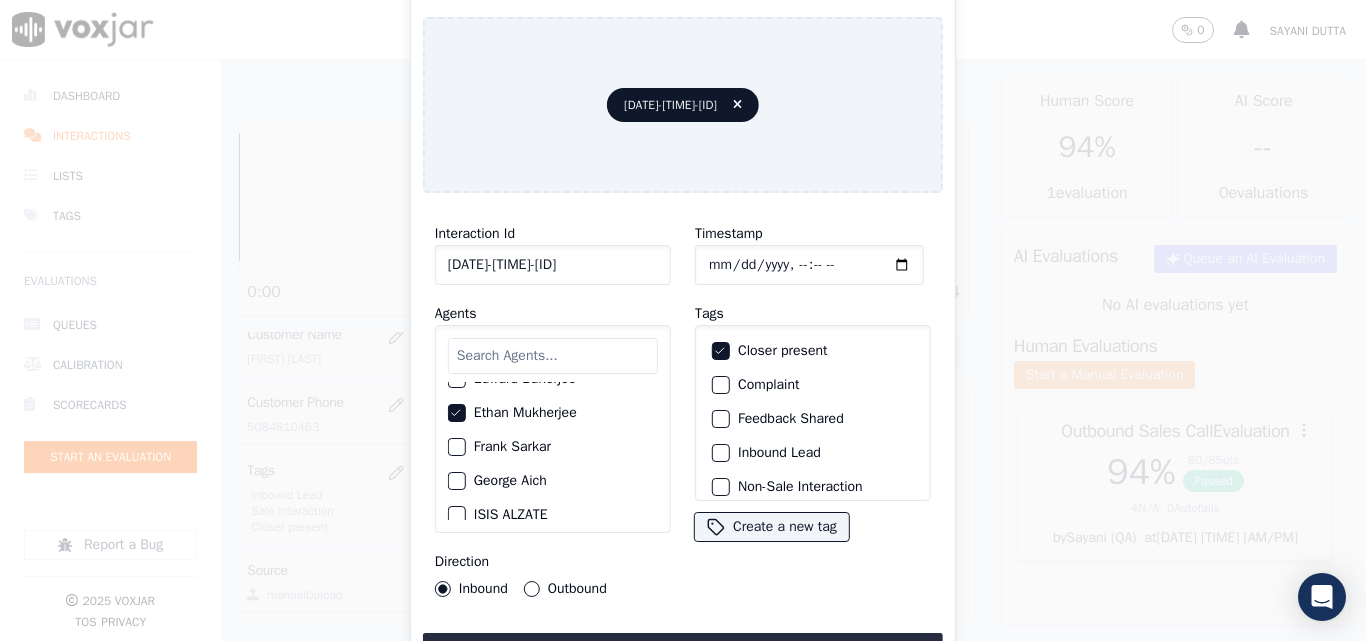 click on "Inbound Lead" 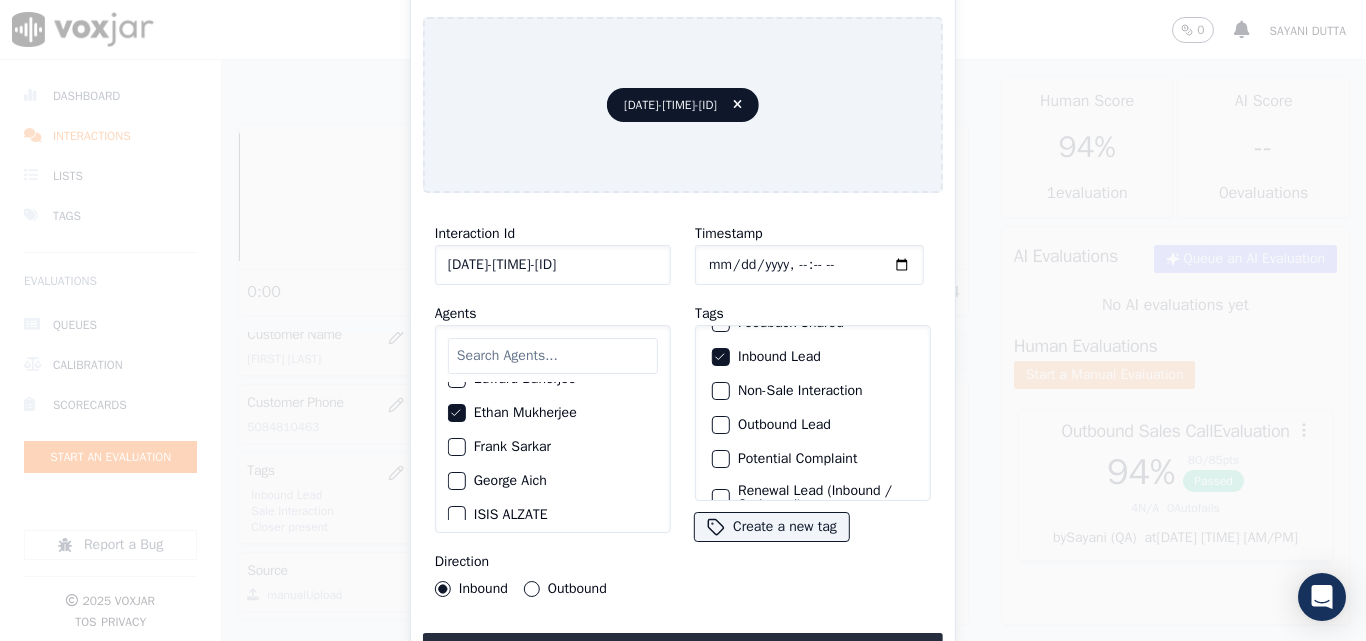 scroll, scrollTop: 173, scrollLeft: 0, axis: vertical 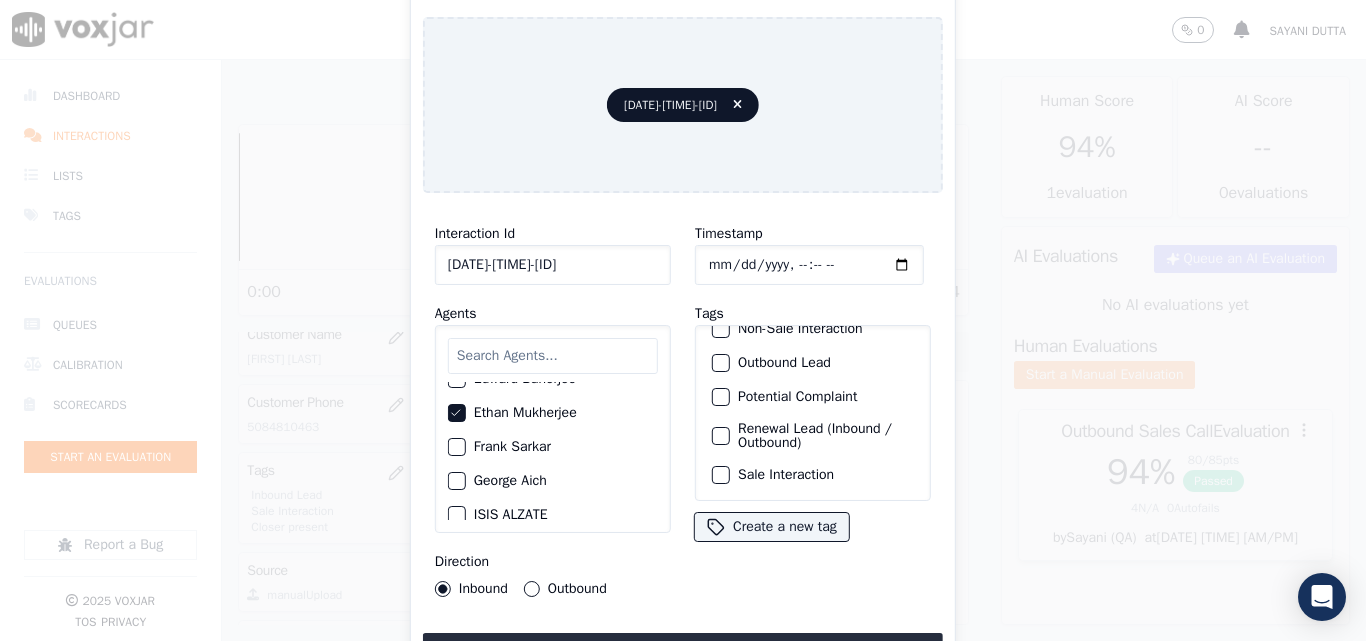 drag, startPoint x: 761, startPoint y: 449, endPoint x: 757, endPoint y: 475, distance: 26.305893 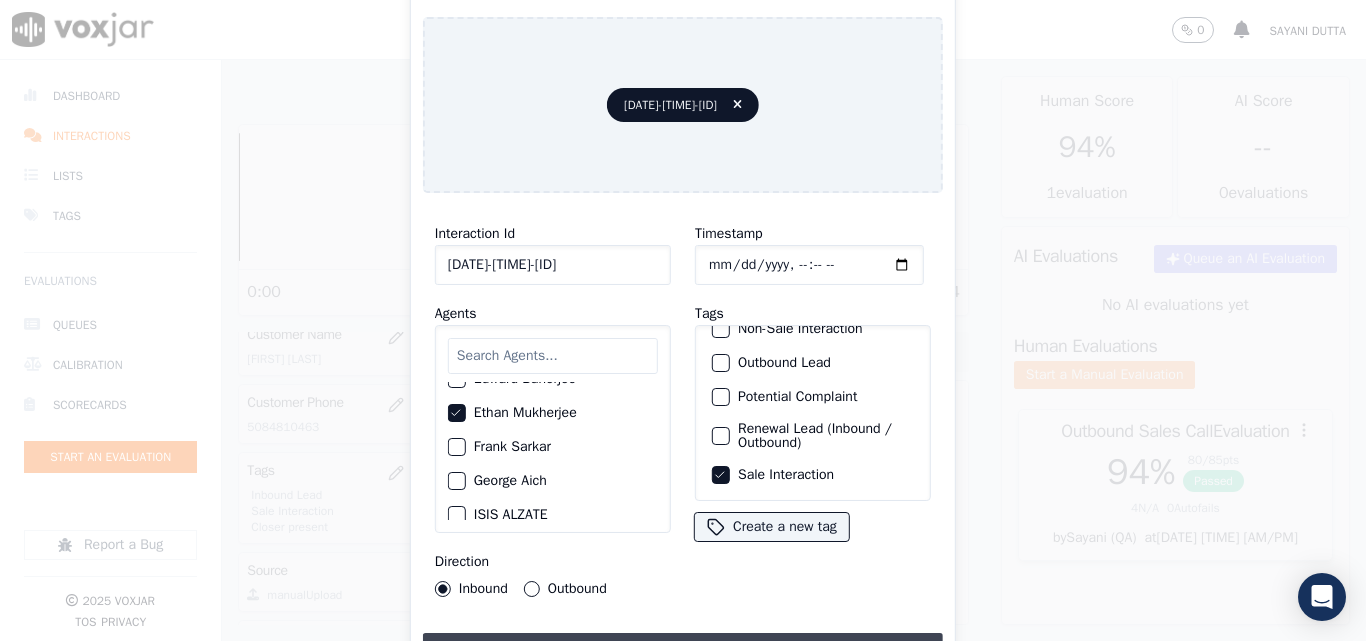 click on "Upload interaction to start evaluation" at bounding box center [683, 651] 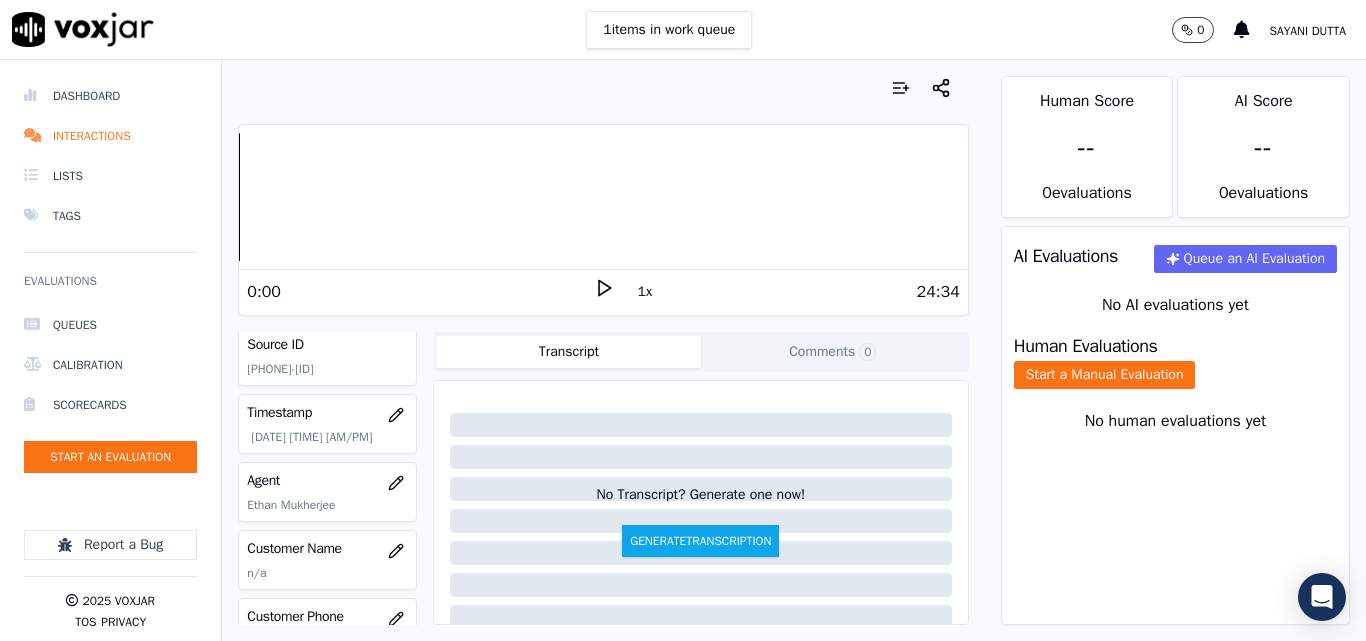 scroll, scrollTop: 100, scrollLeft: 0, axis: vertical 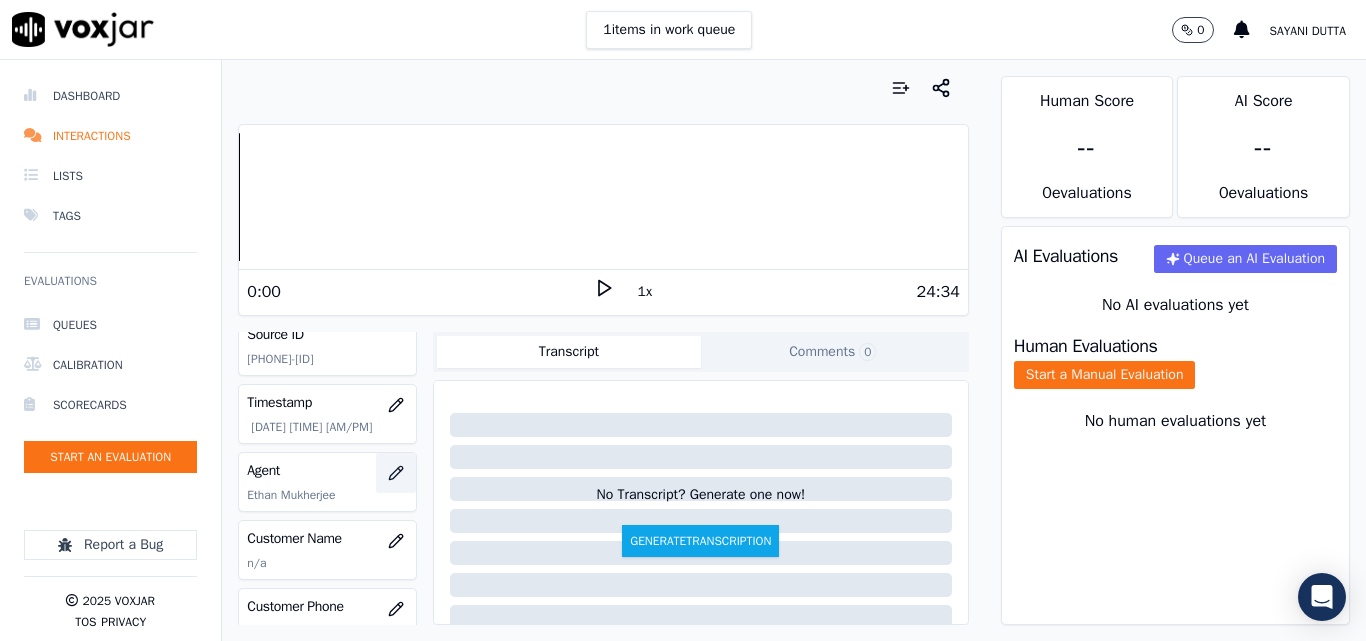 click 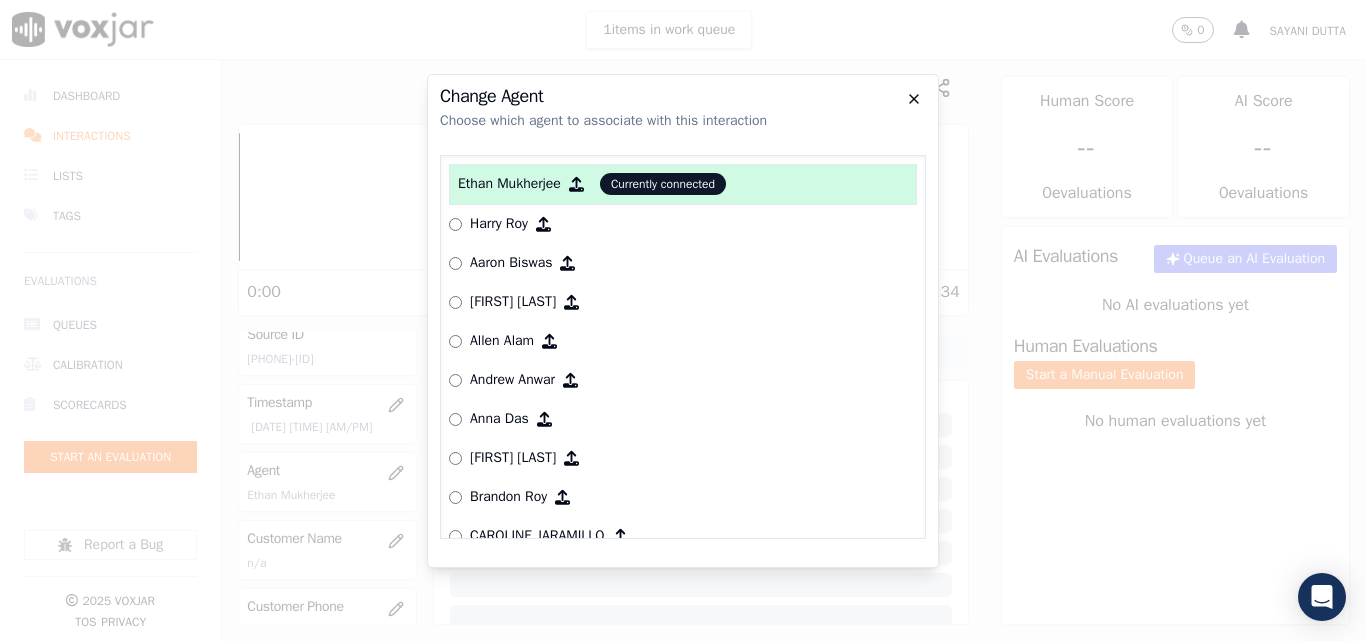 click 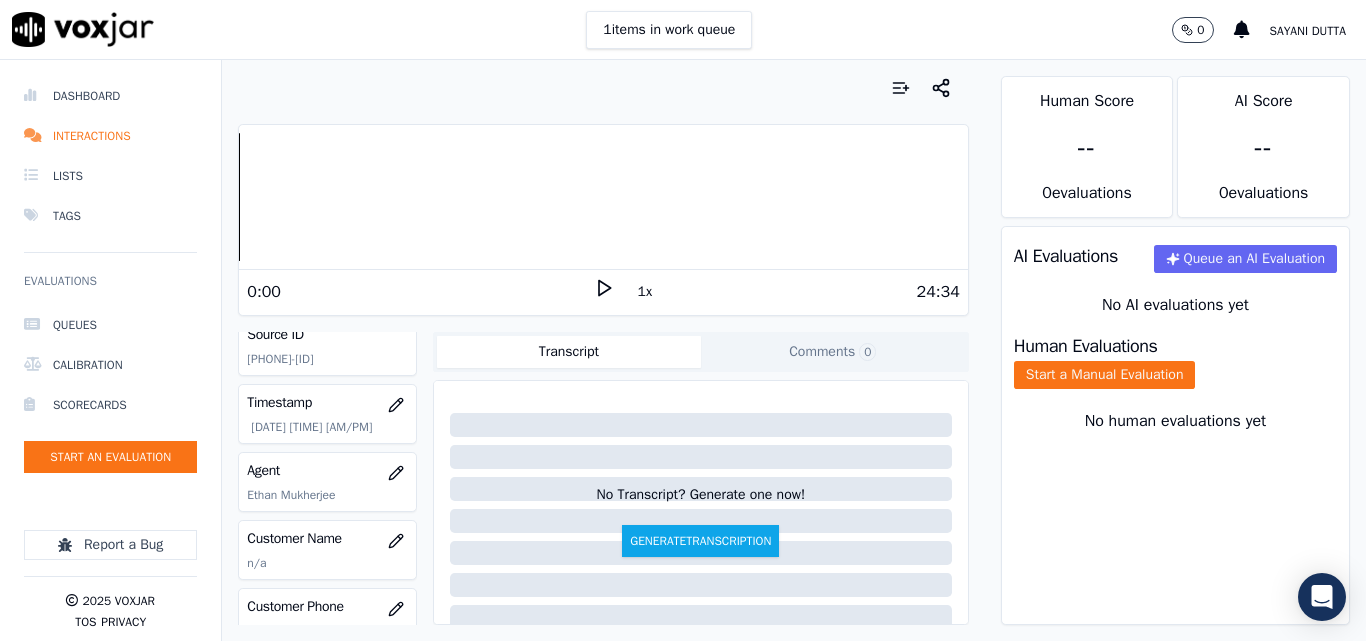 scroll, scrollTop: 300, scrollLeft: 0, axis: vertical 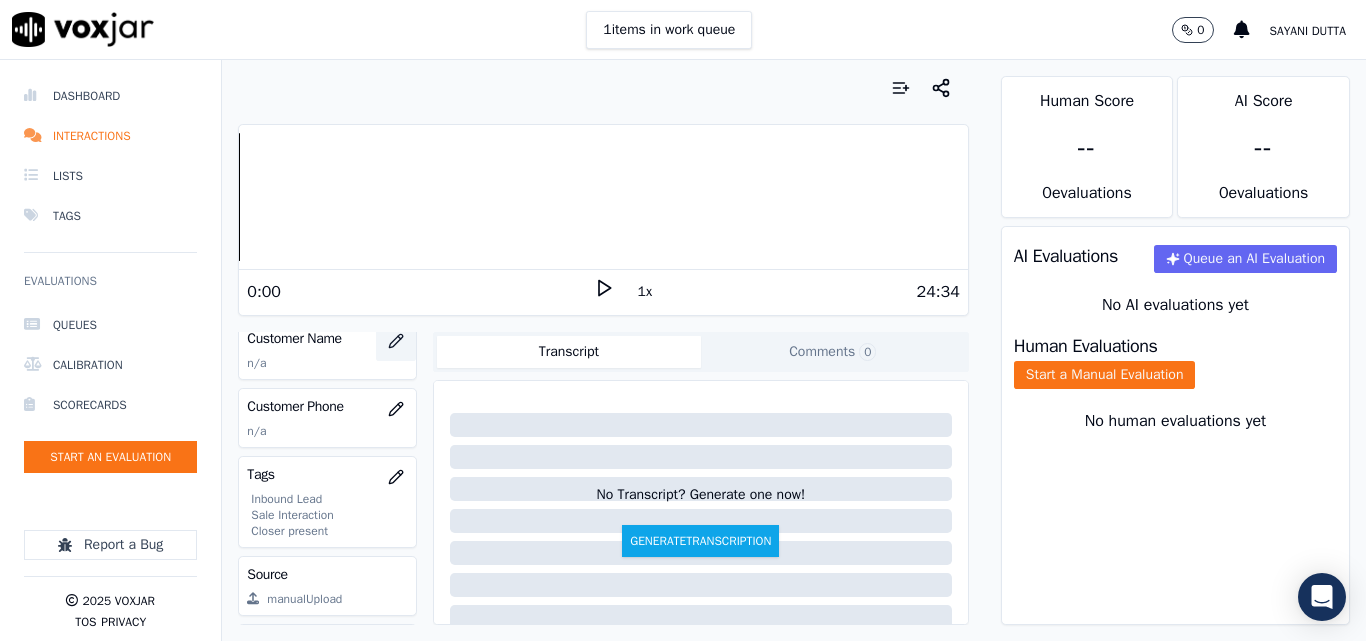 click 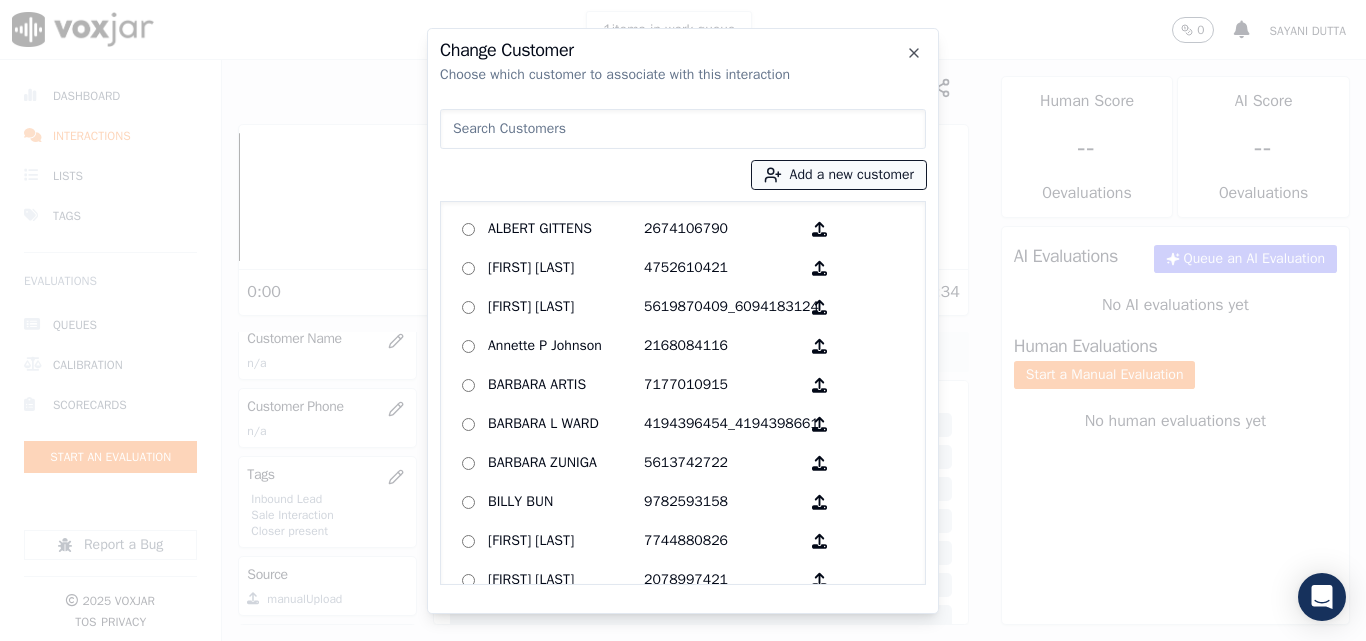 click on "Add a new customer" at bounding box center [839, 175] 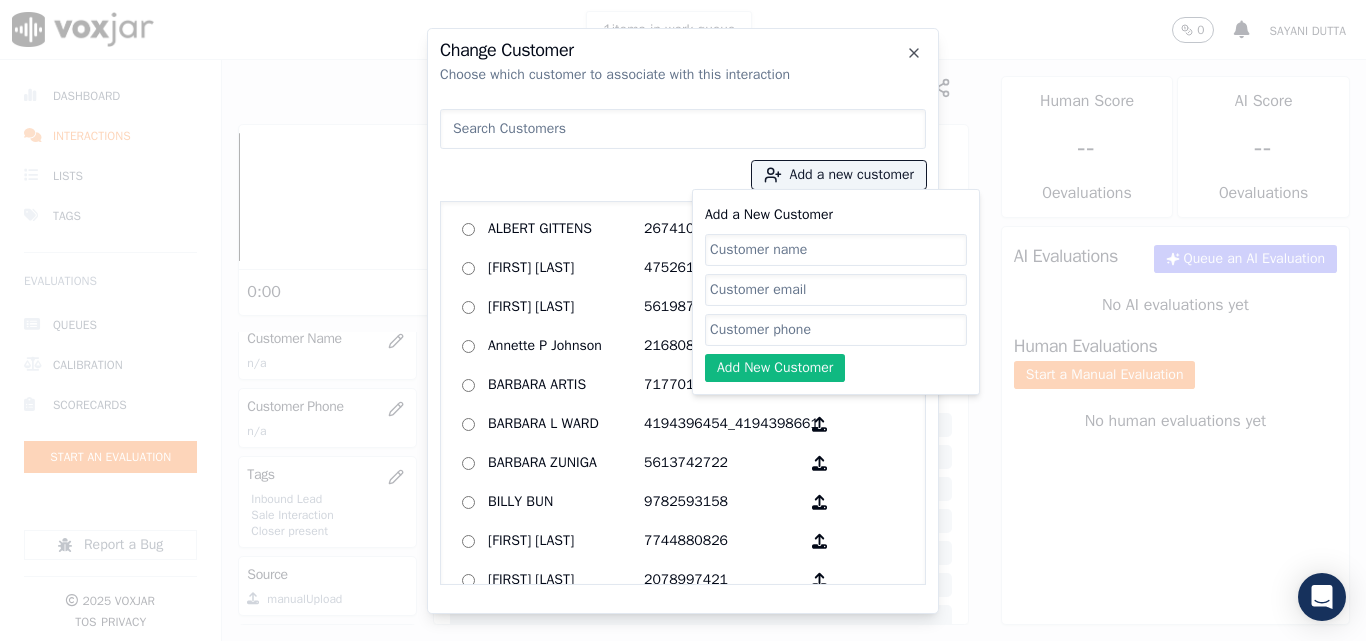 click on "Add a New Customer" 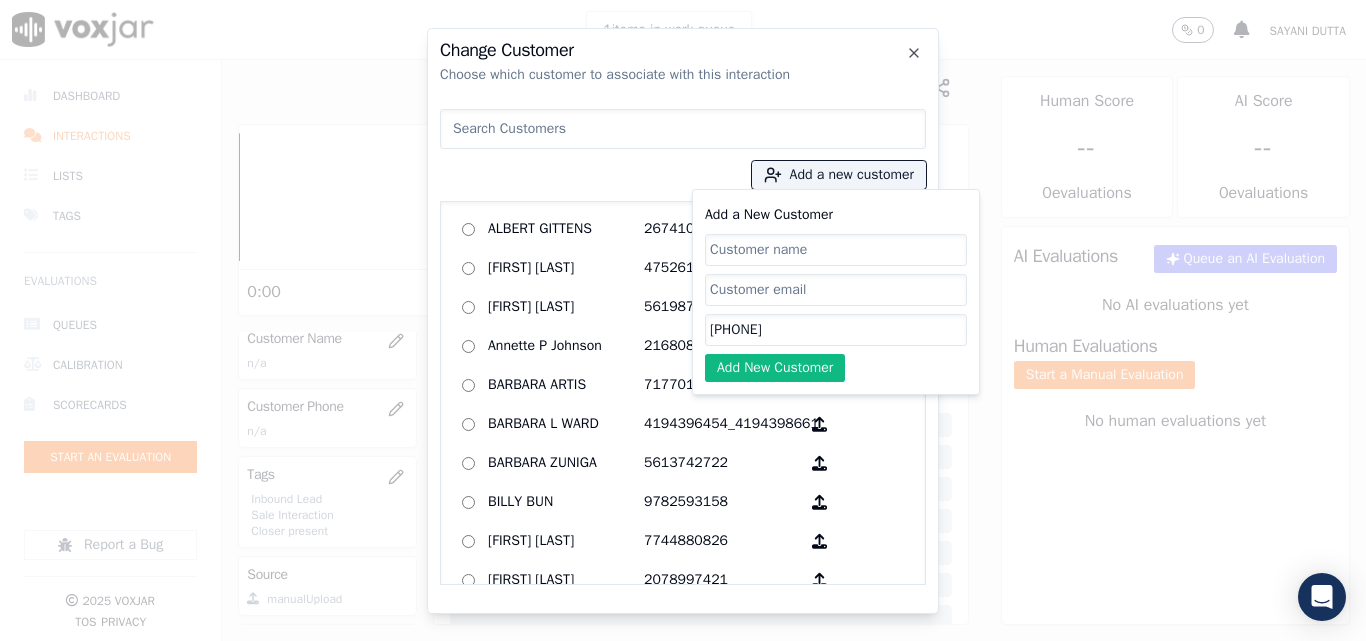 type on "[PHONE]" 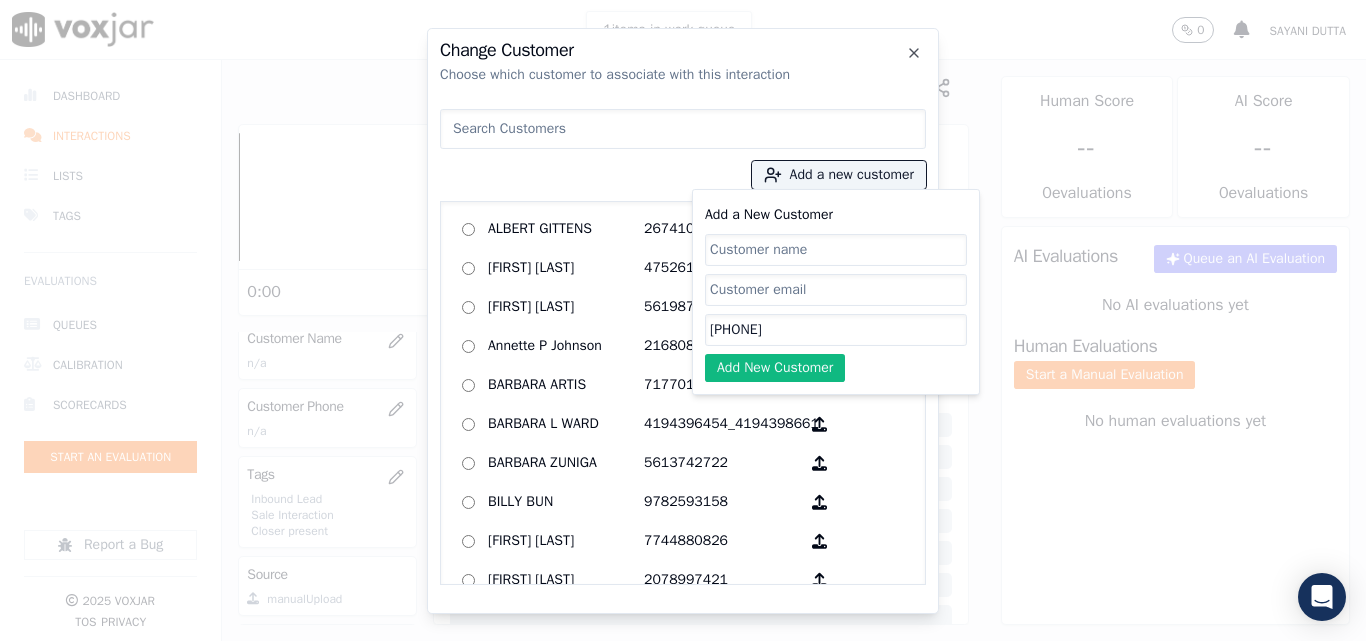 paste on "SUE BROWER" 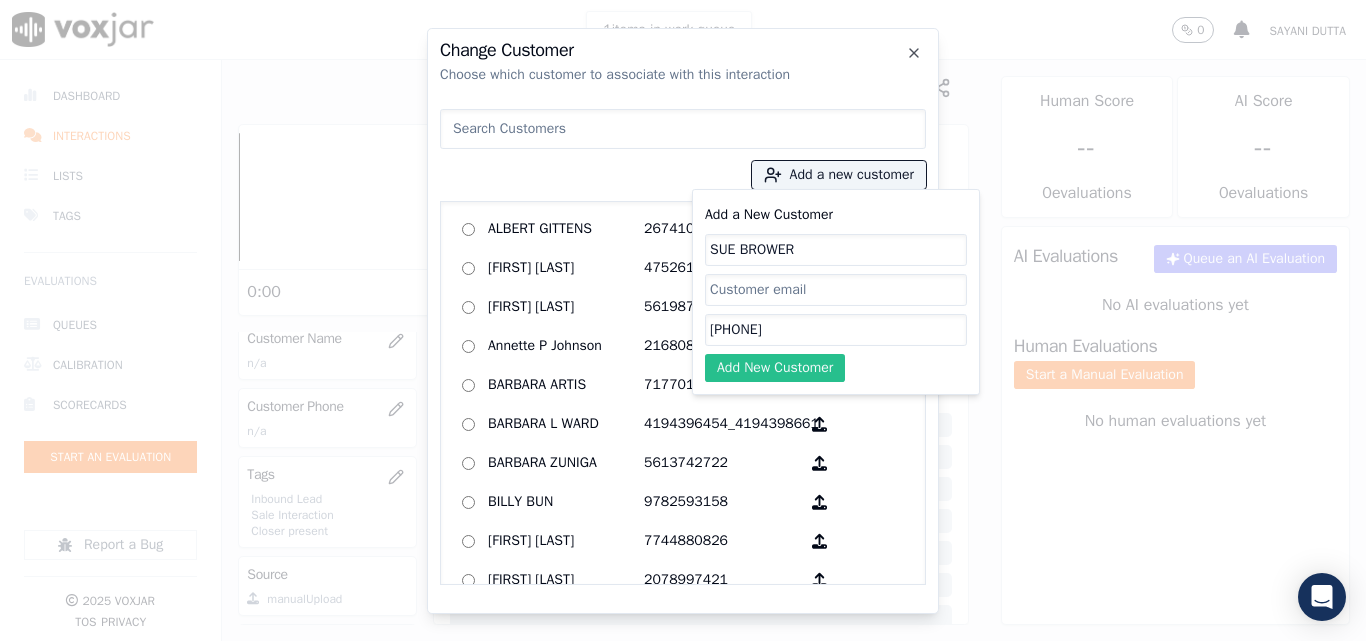 type on "SUE BROWER" 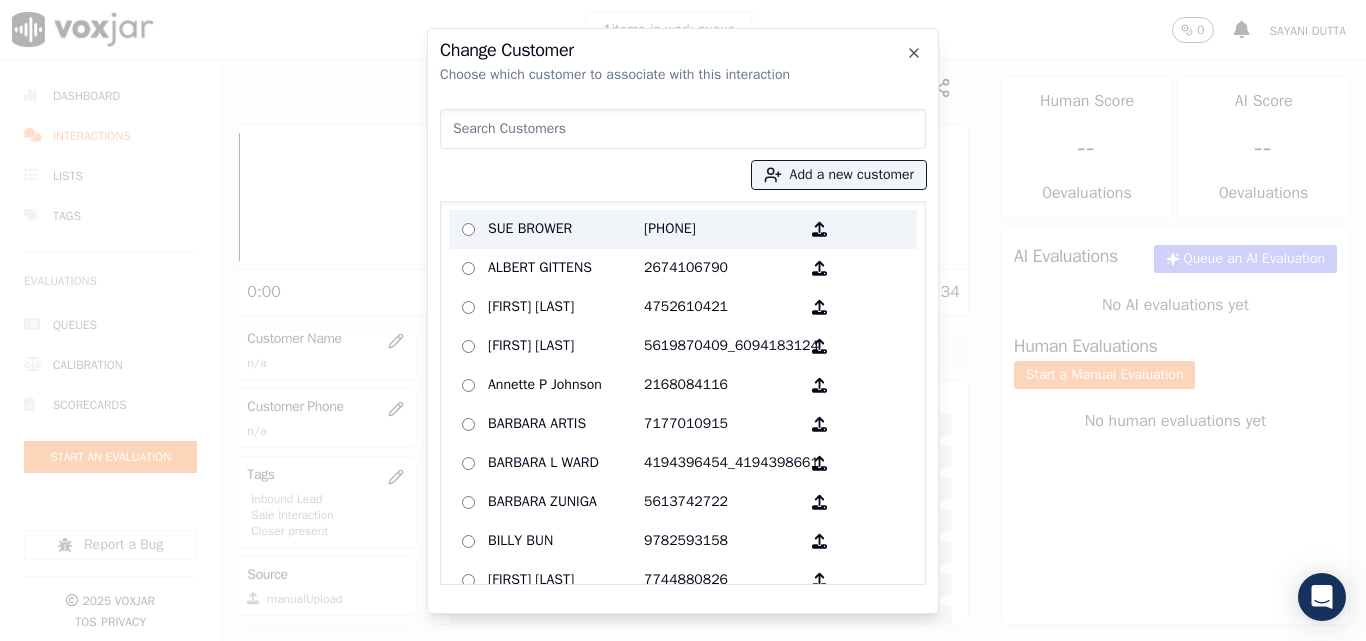 click on "SUE BROWER" at bounding box center (566, 229) 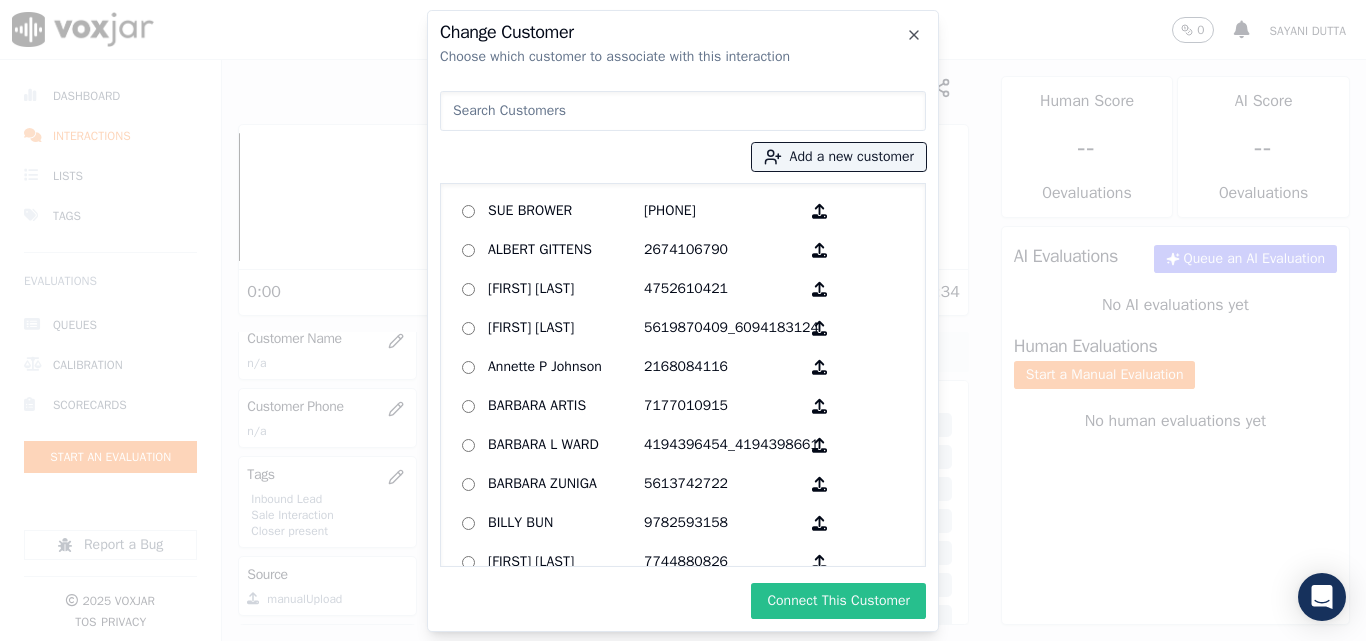 click on "Connect This Customer" at bounding box center [838, 601] 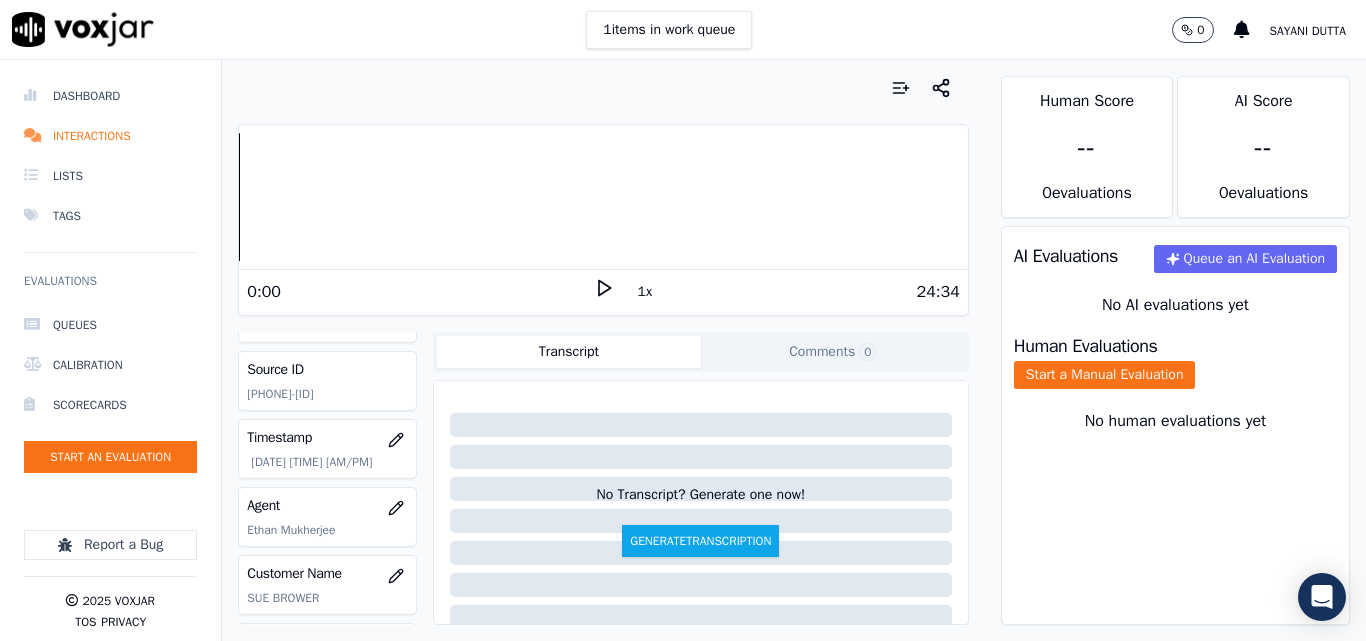 scroll, scrollTop: 200, scrollLeft: 0, axis: vertical 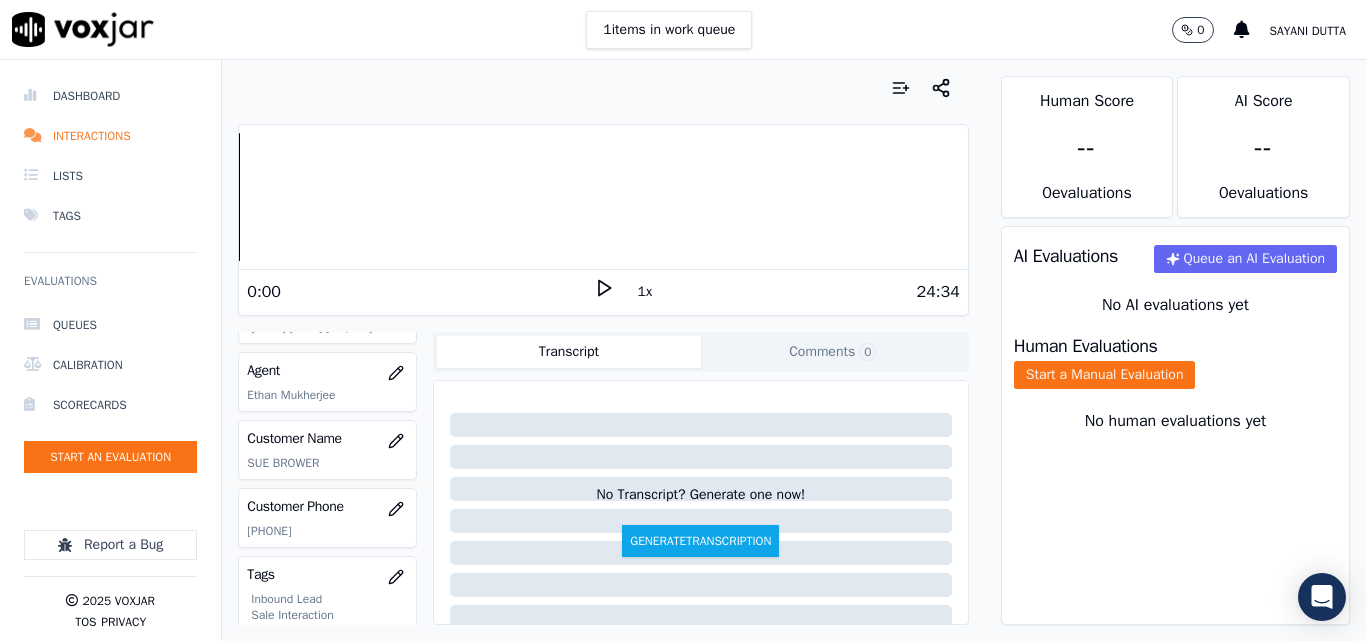 drag, startPoint x: 1074, startPoint y: 396, endPoint x: 1106, endPoint y: 427, distance: 44.553337 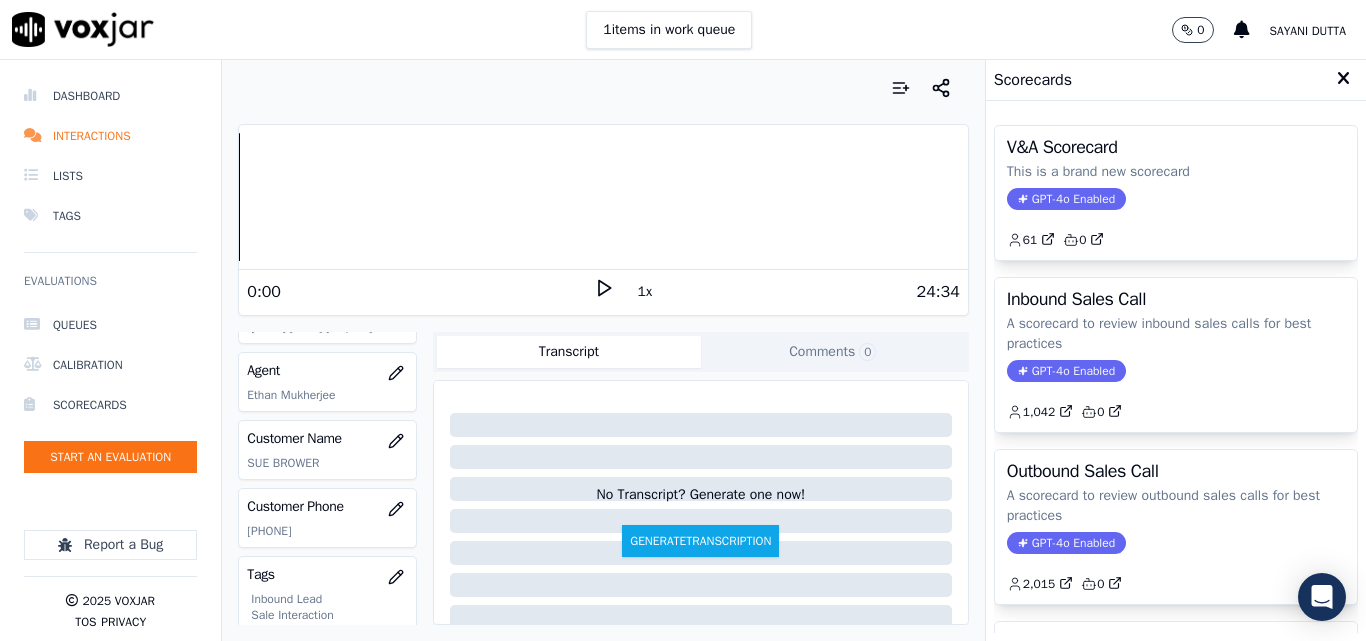 click on "A scorecard to review inbound sales calls for best practices" 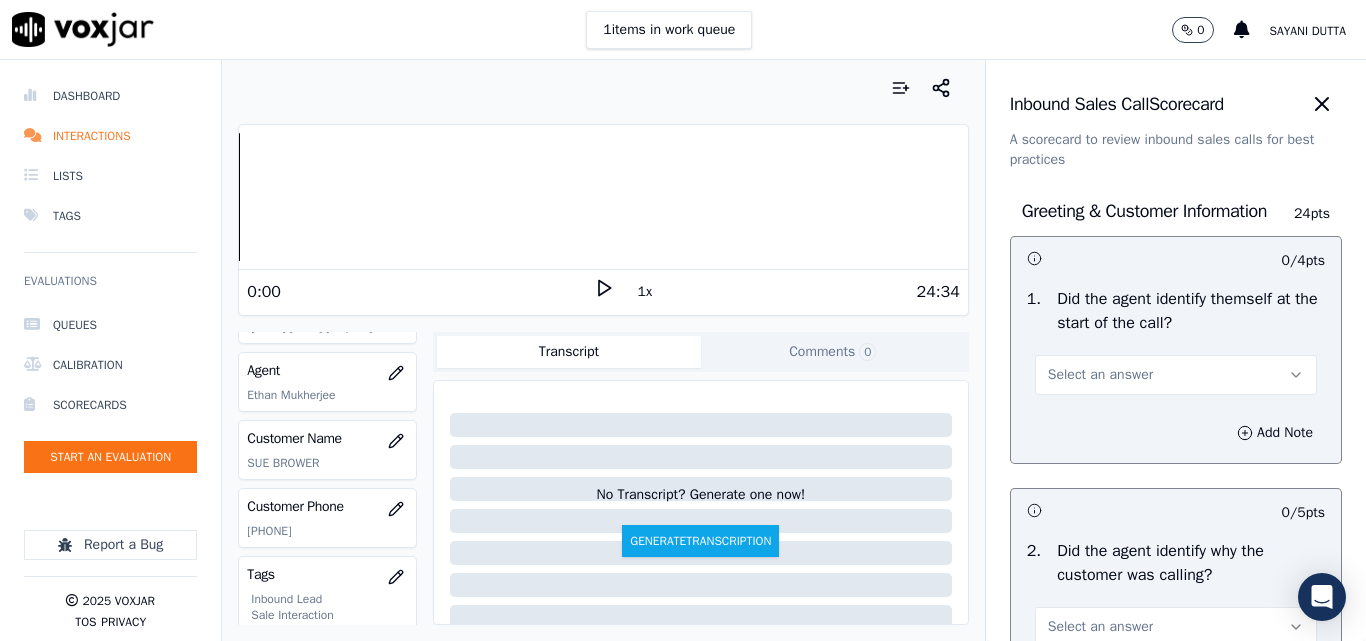 drag, startPoint x: 1082, startPoint y: 391, endPoint x: 1082, endPoint y: 406, distance: 15 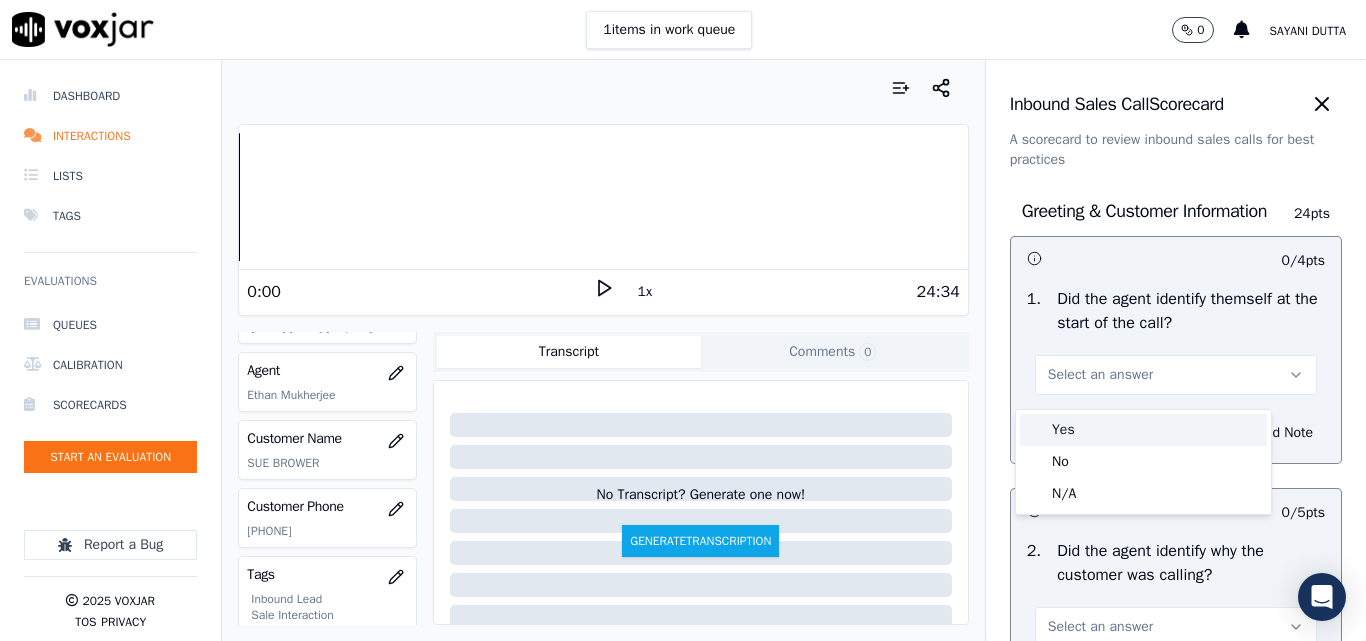 click on "Yes" at bounding box center [1143, 430] 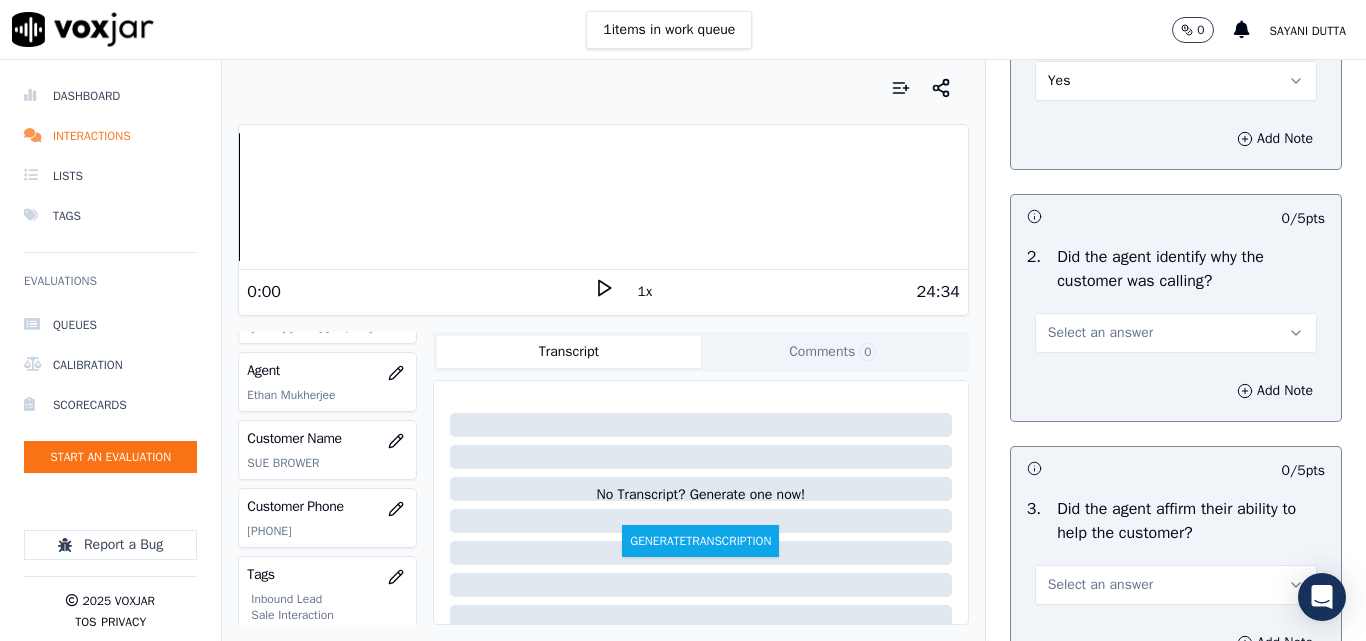 scroll, scrollTop: 400, scrollLeft: 0, axis: vertical 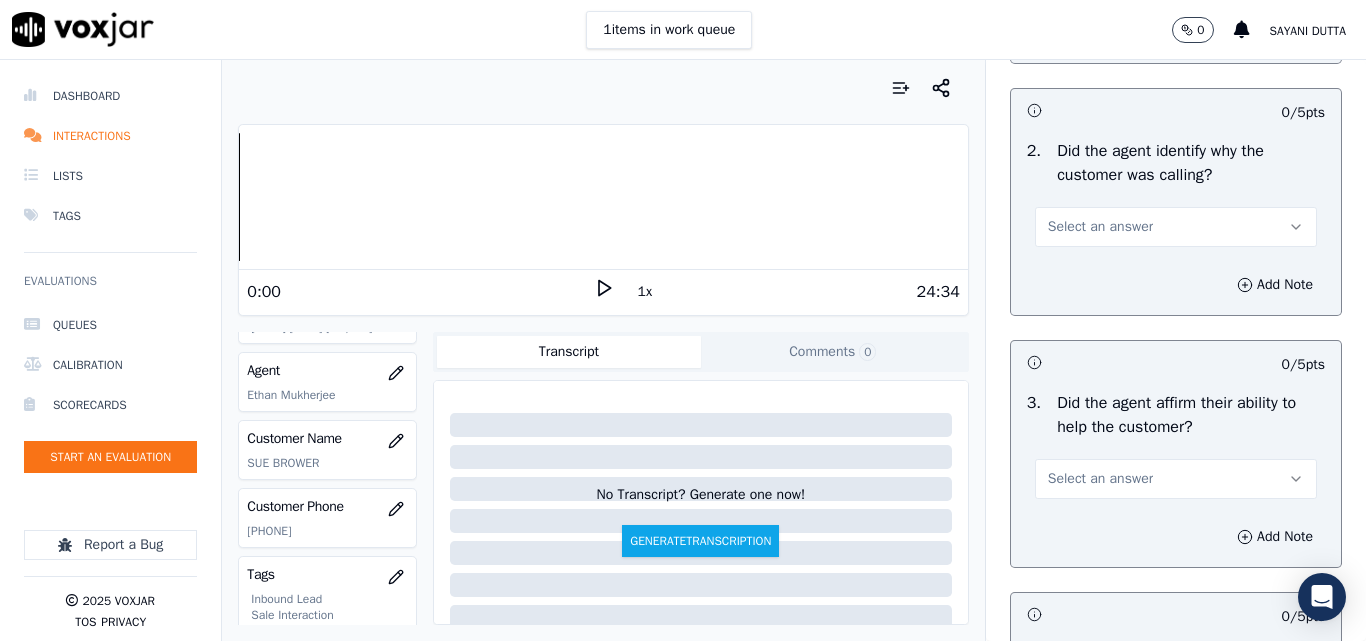 click on "Select an answer" at bounding box center (1100, 227) 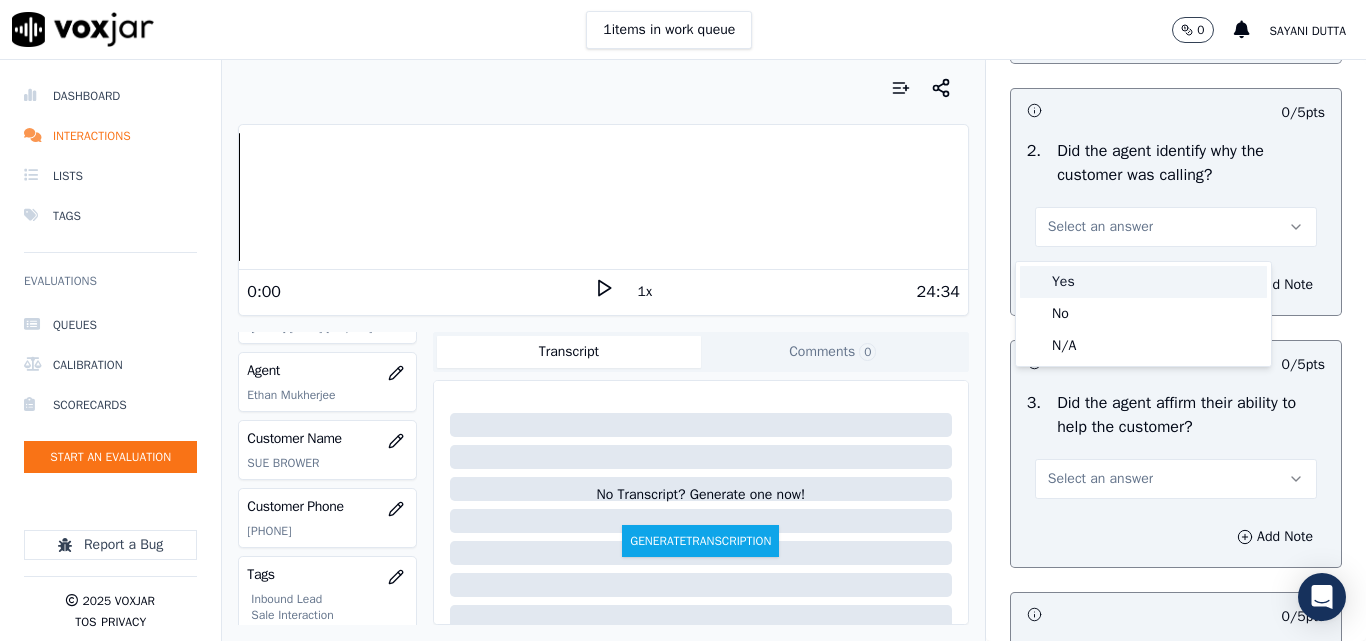 drag, startPoint x: 1062, startPoint y: 279, endPoint x: 1077, endPoint y: 277, distance: 15.132746 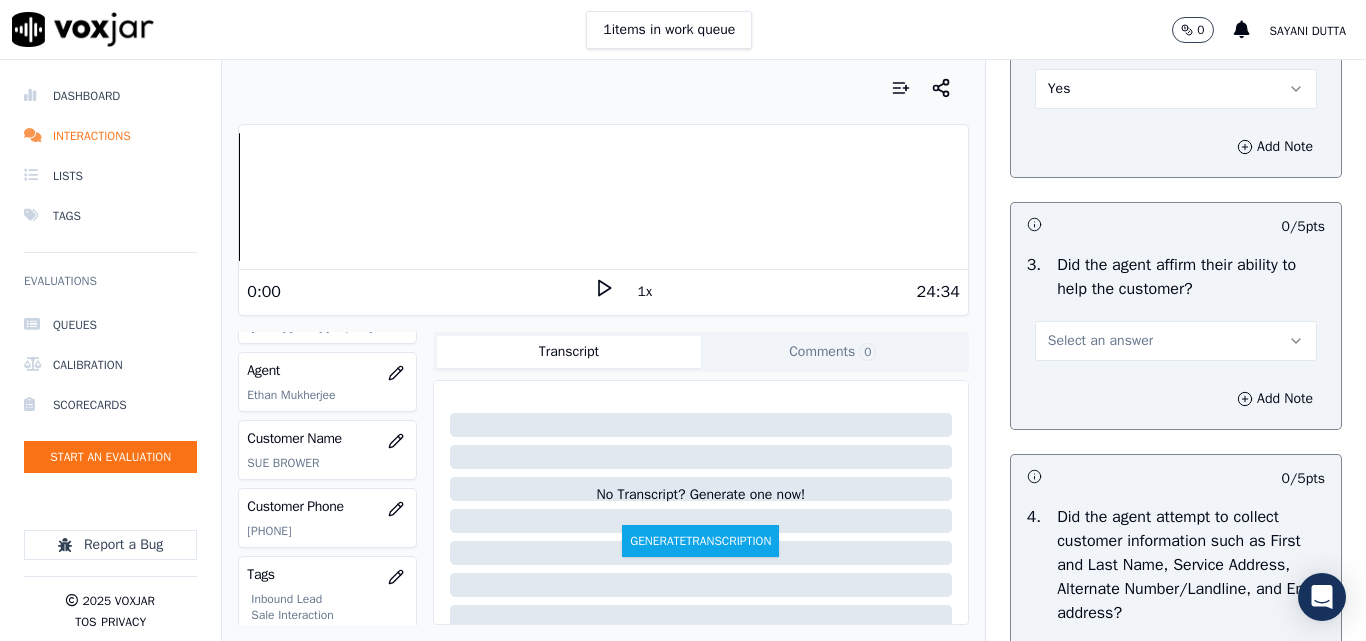 scroll, scrollTop: 600, scrollLeft: 0, axis: vertical 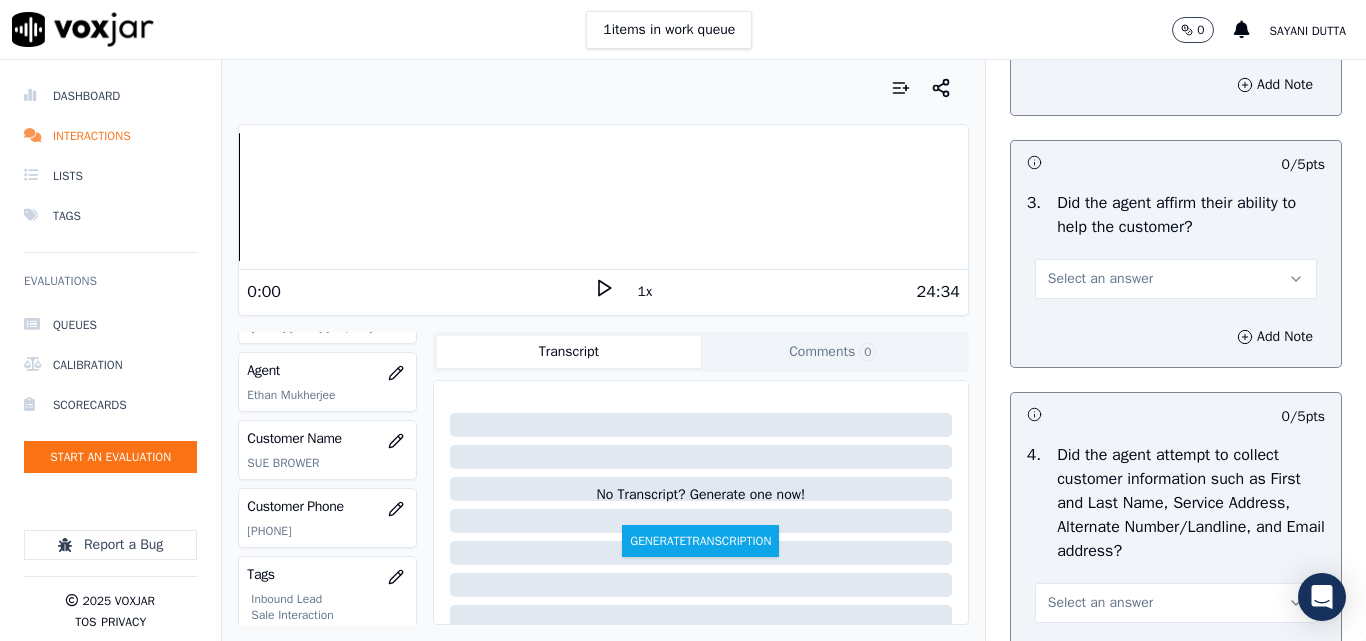 click on "Select an answer" at bounding box center [1100, 279] 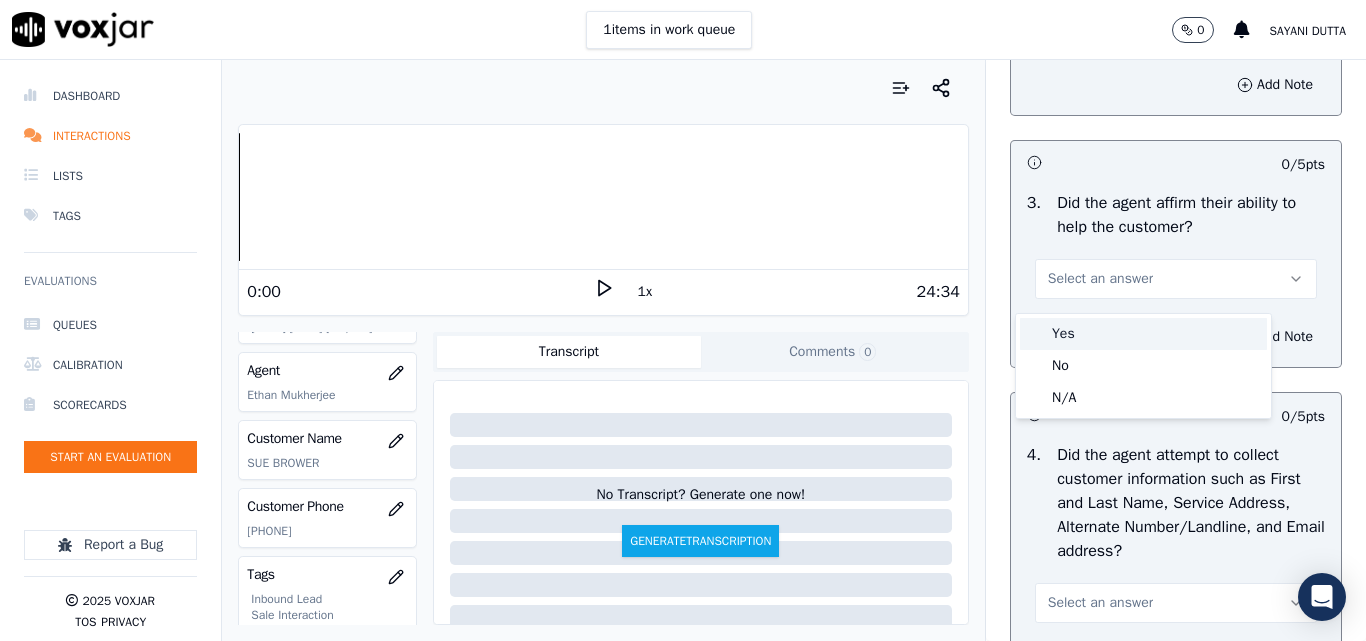 click on "Yes" at bounding box center (1143, 334) 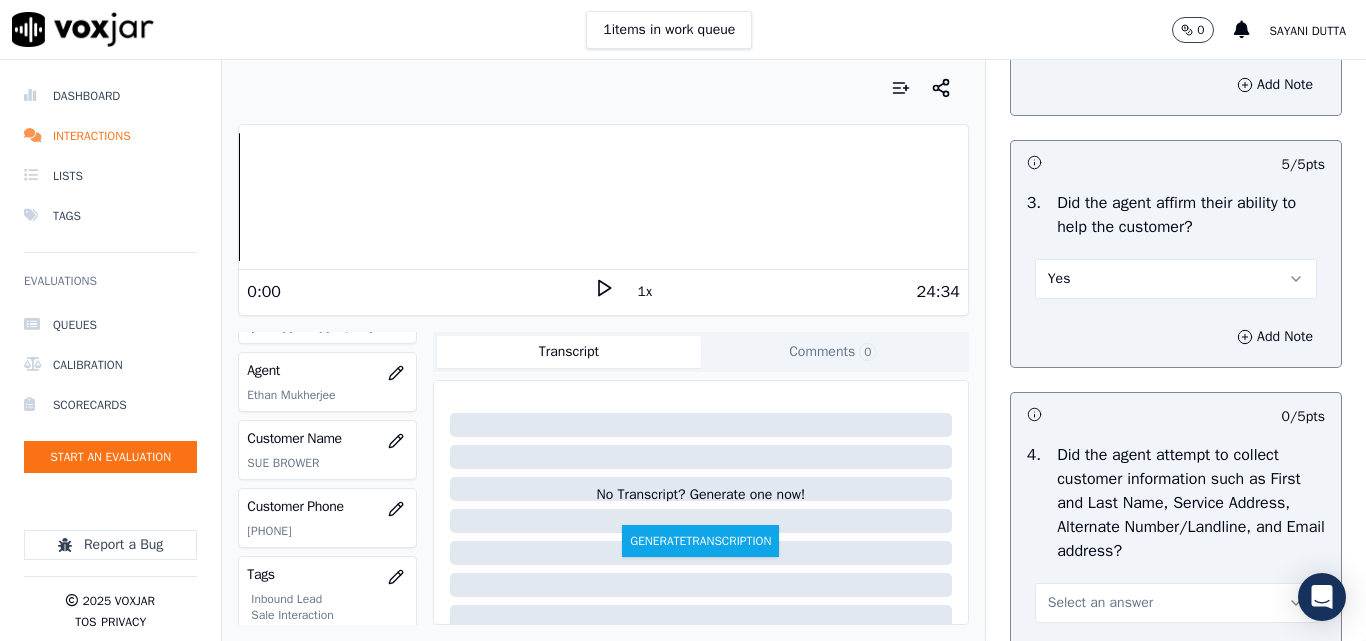 scroll, scrollTop: 900, scrollLeft: 0, axis: vertical 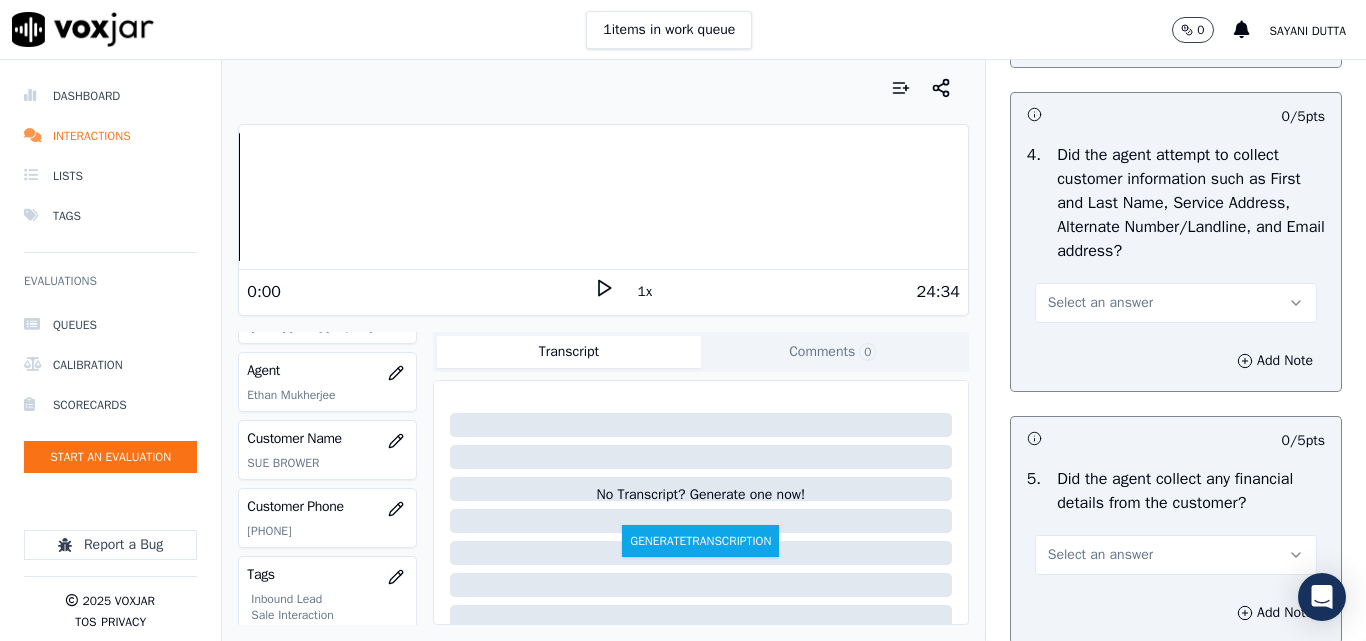 click on "Select an answer" at bounding box center [1100, 303] 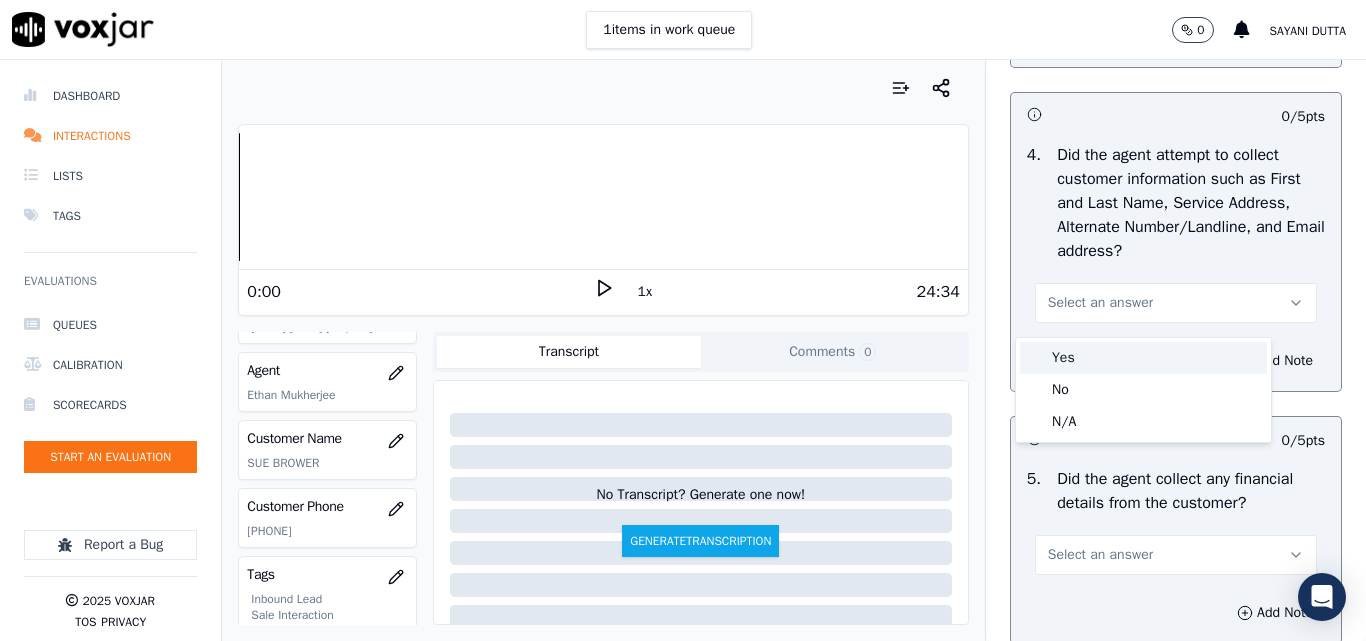 click on "Yes" at bounding box center (1143, 358) 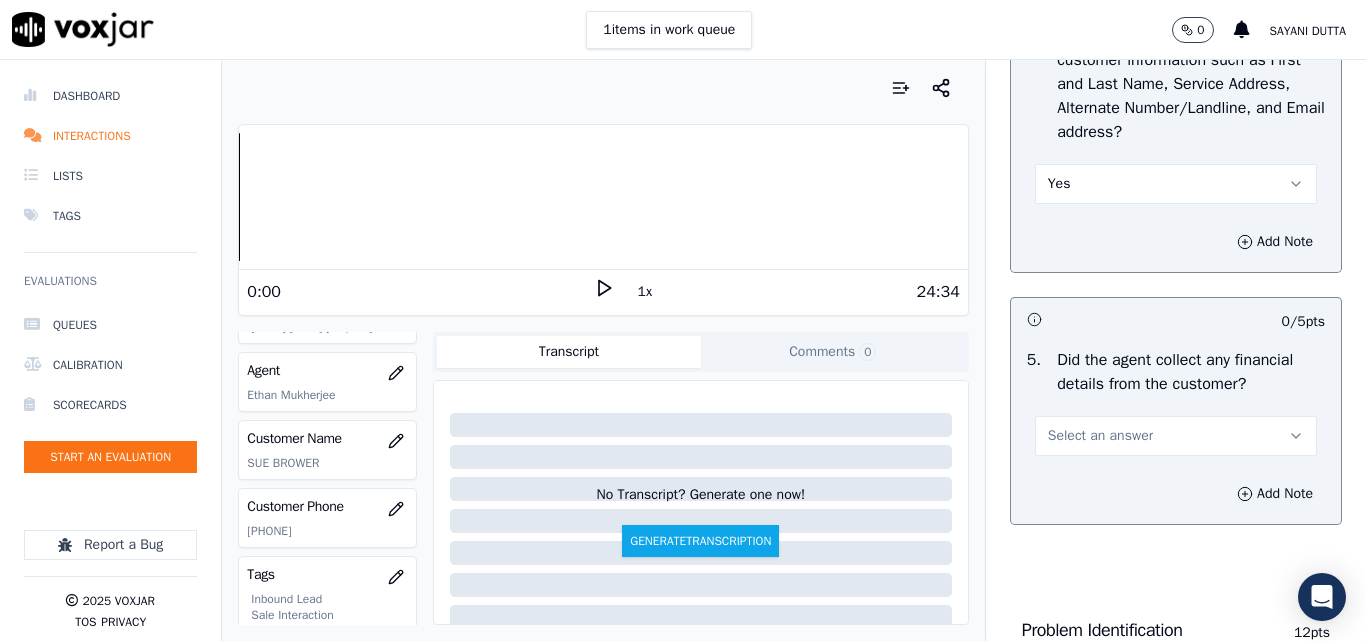 scroll, scrollTop: 1200, scrollLeft: 0, axis: vertical 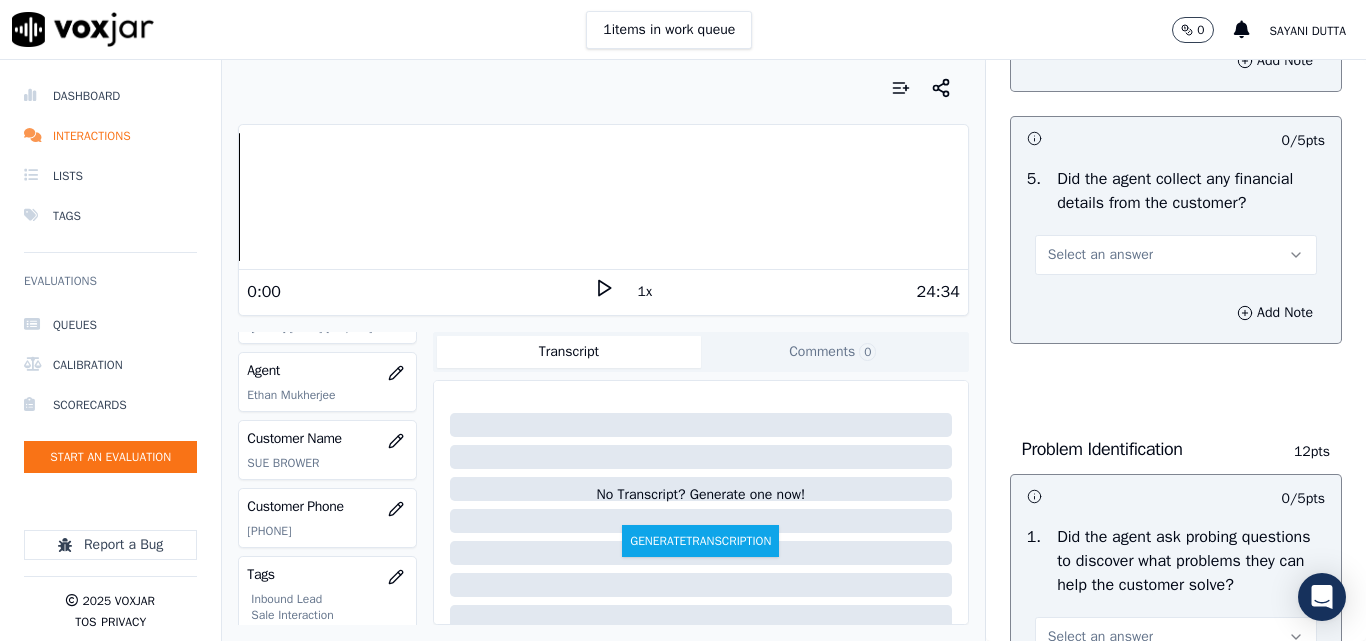click on "Select an answer" at bounding box center (1100, 255) 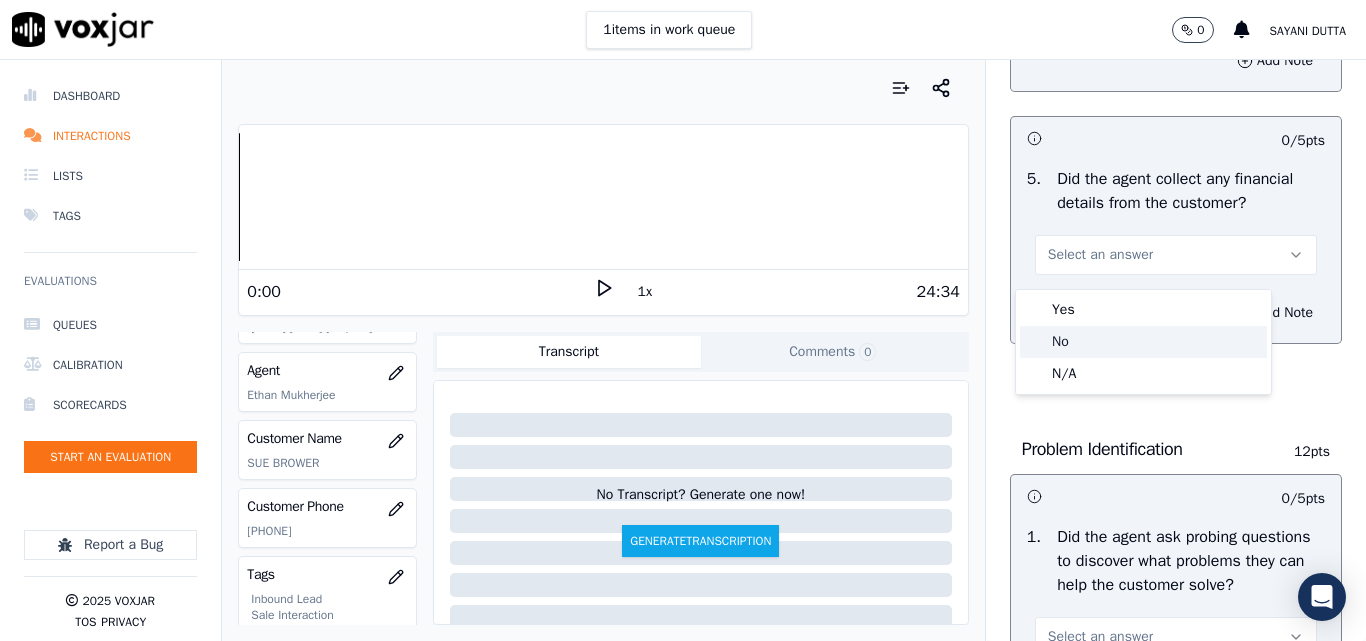 click on "No" 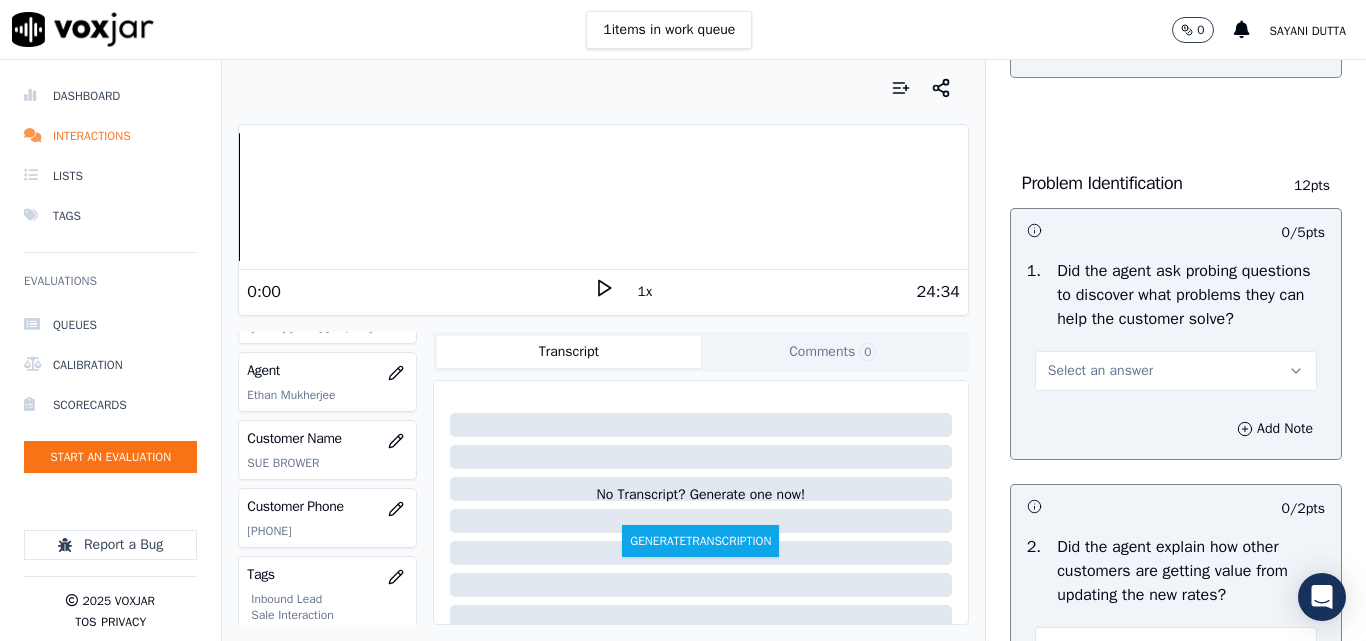 scroll, scrollTop: 1500, scrollLeft: 0, axis: vertical 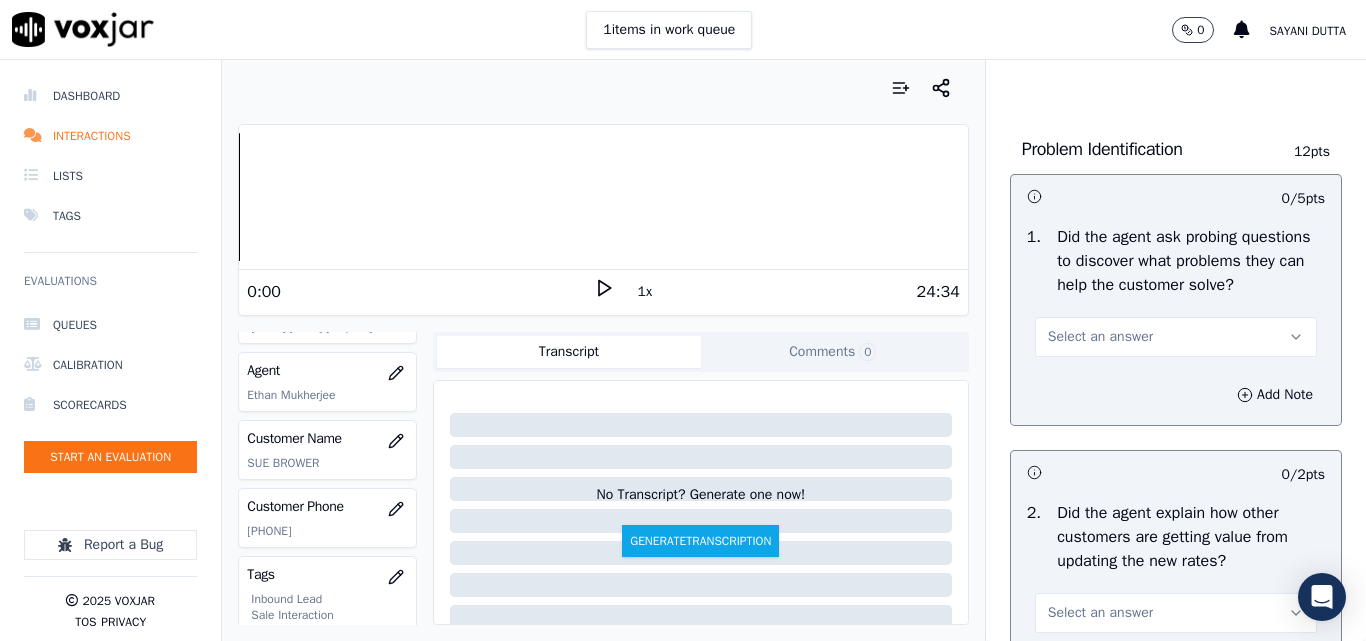 click on "Select an answer" at bounding box center [1100, 337] 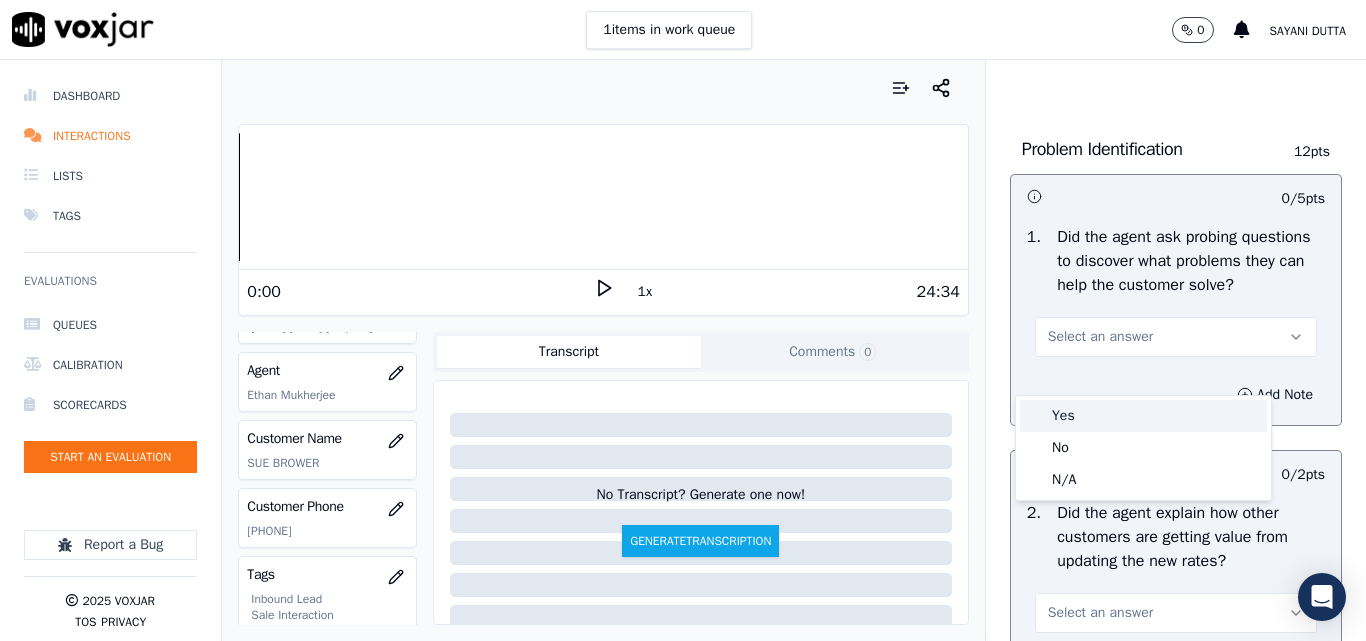 click on "Yes" at bounding box center (1143, 416) 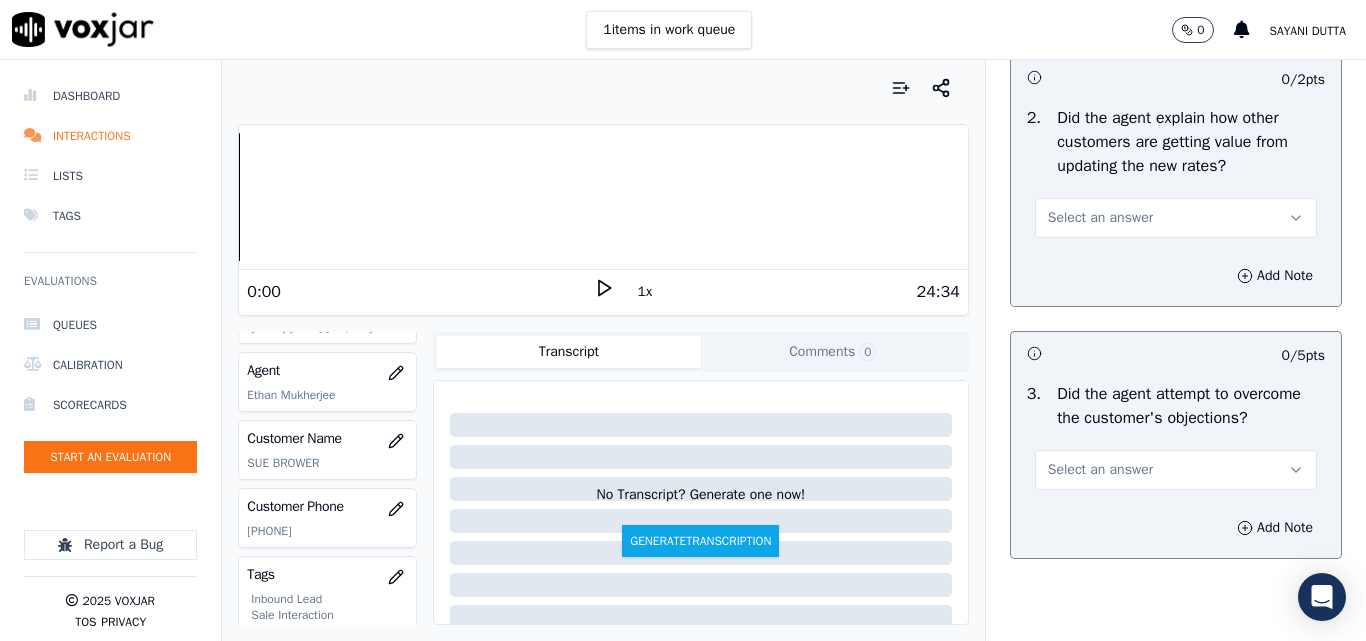 scroll, scrollTop: 1900, scrollLeft: 0, axis: vertical 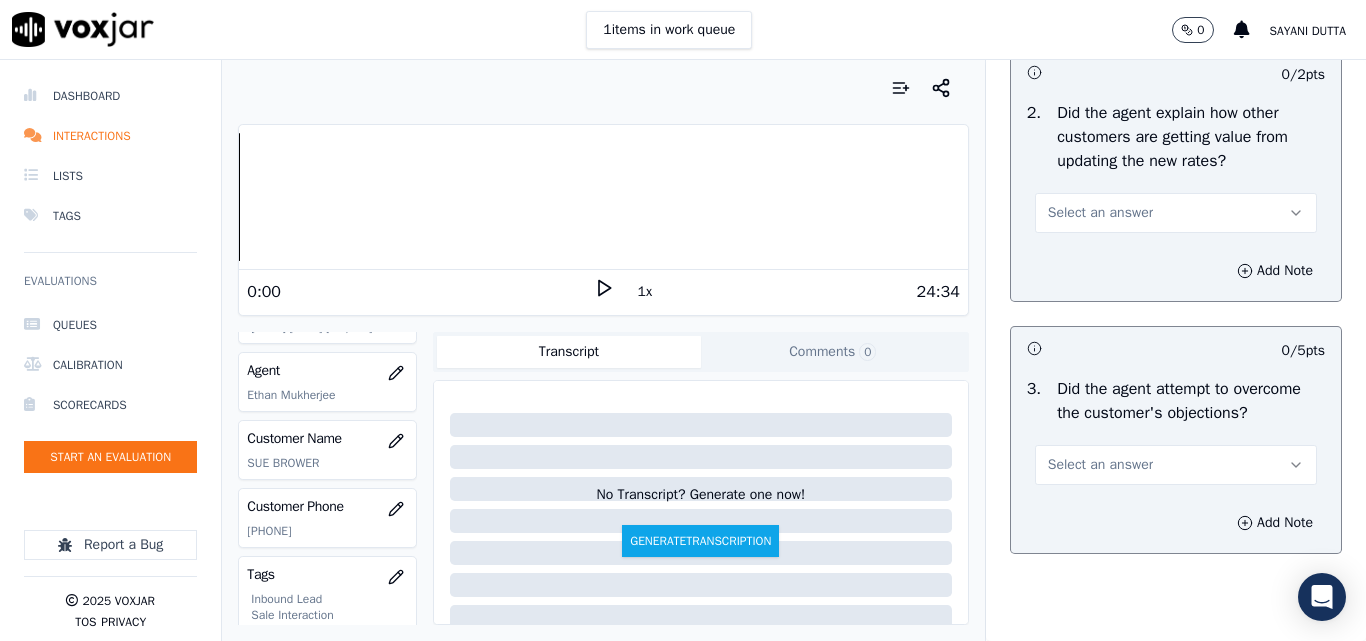 click on "Select an answer" at bounding box center [1100, 213] 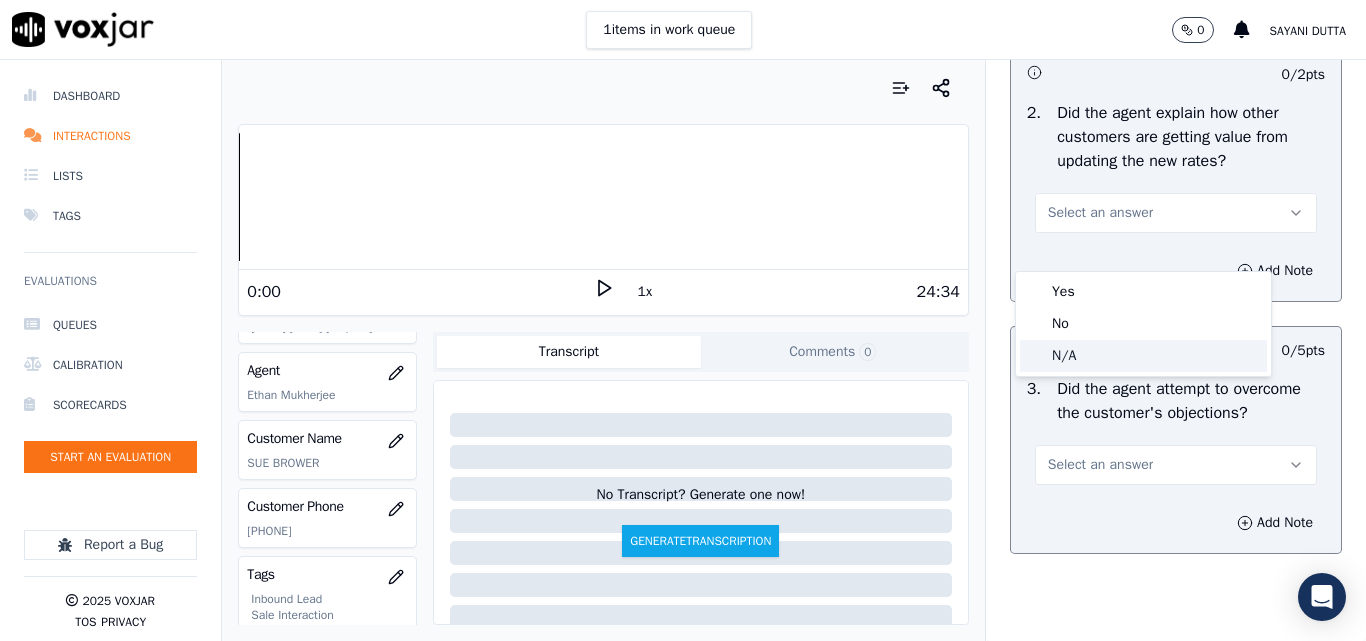 click on "N/A" 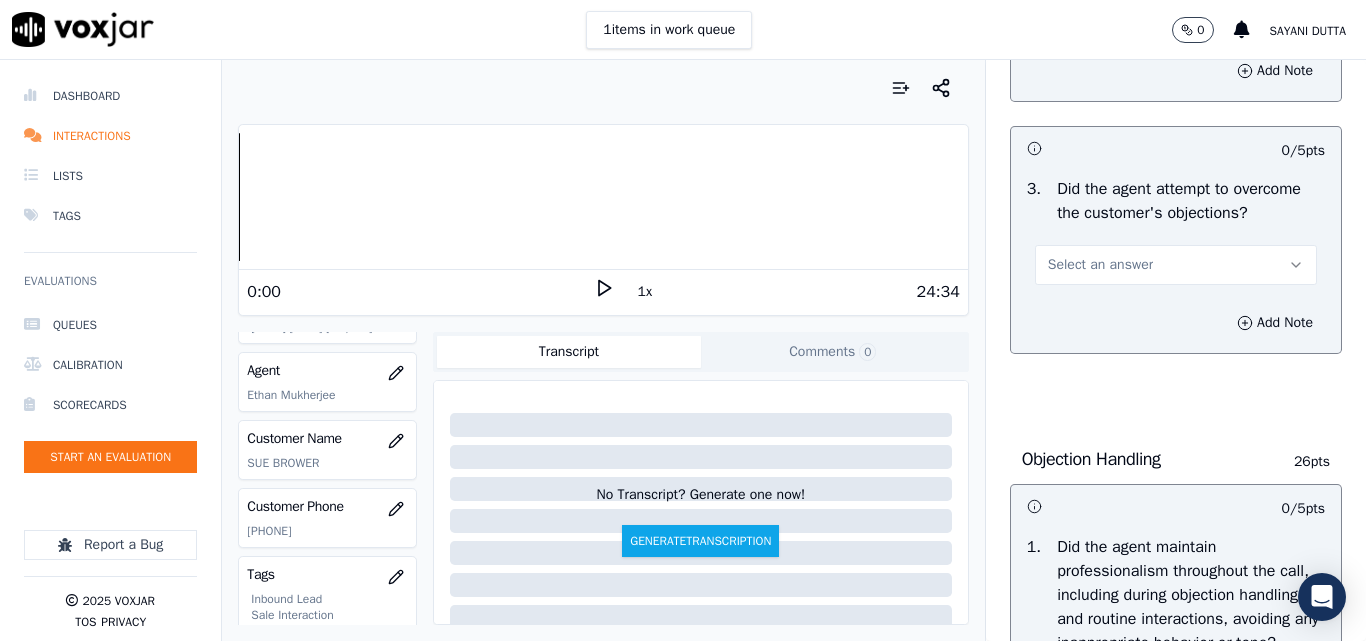 scroll, scrollTop: 2200, scrollLeft: 0, axis: vertical 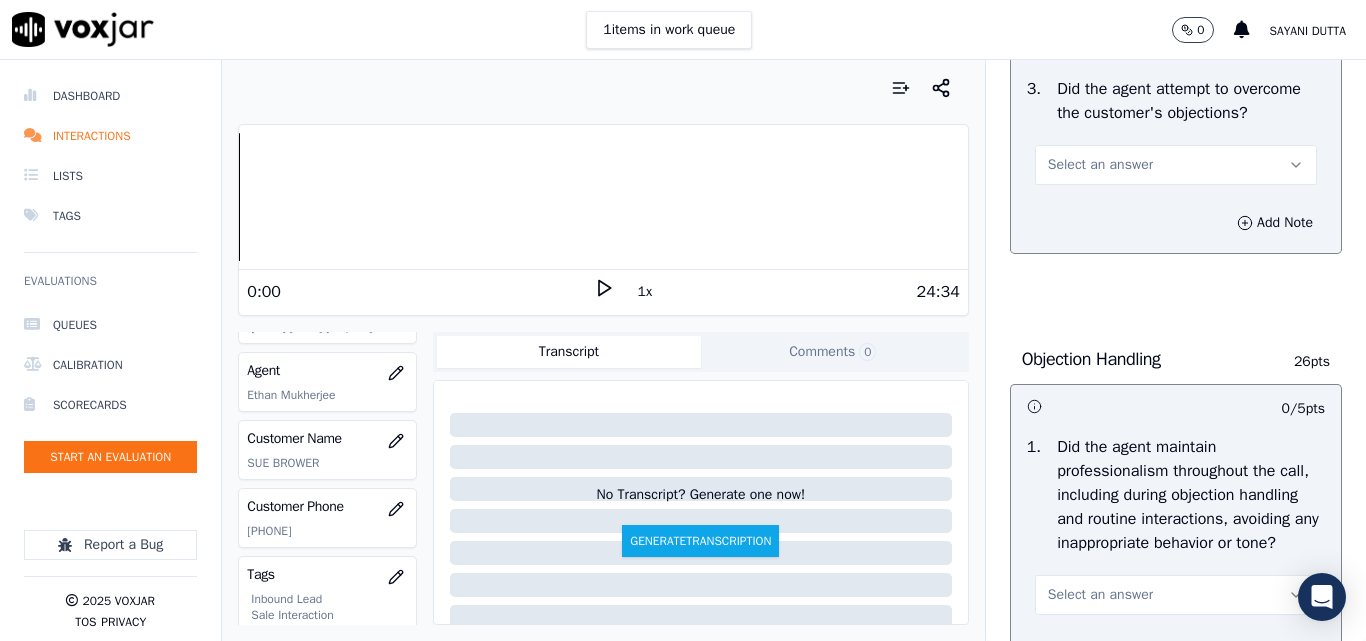 click on "Select an answer" at bounding box center (1100, 165) 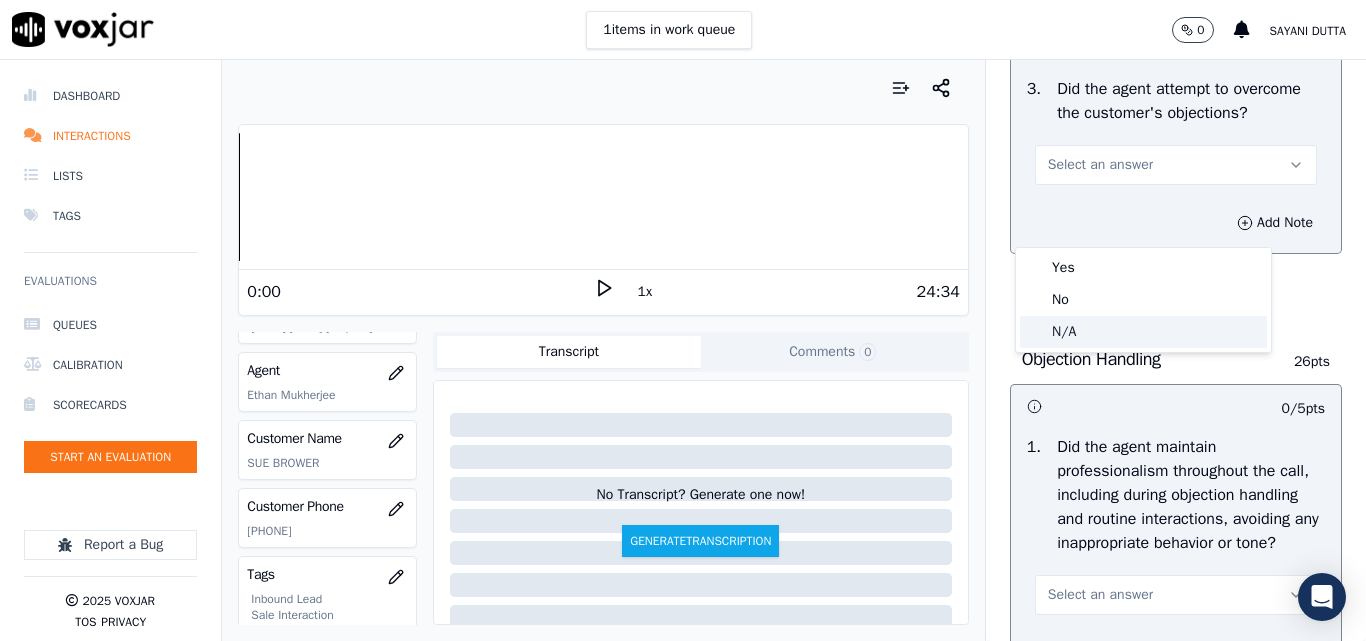 click on "N/A" 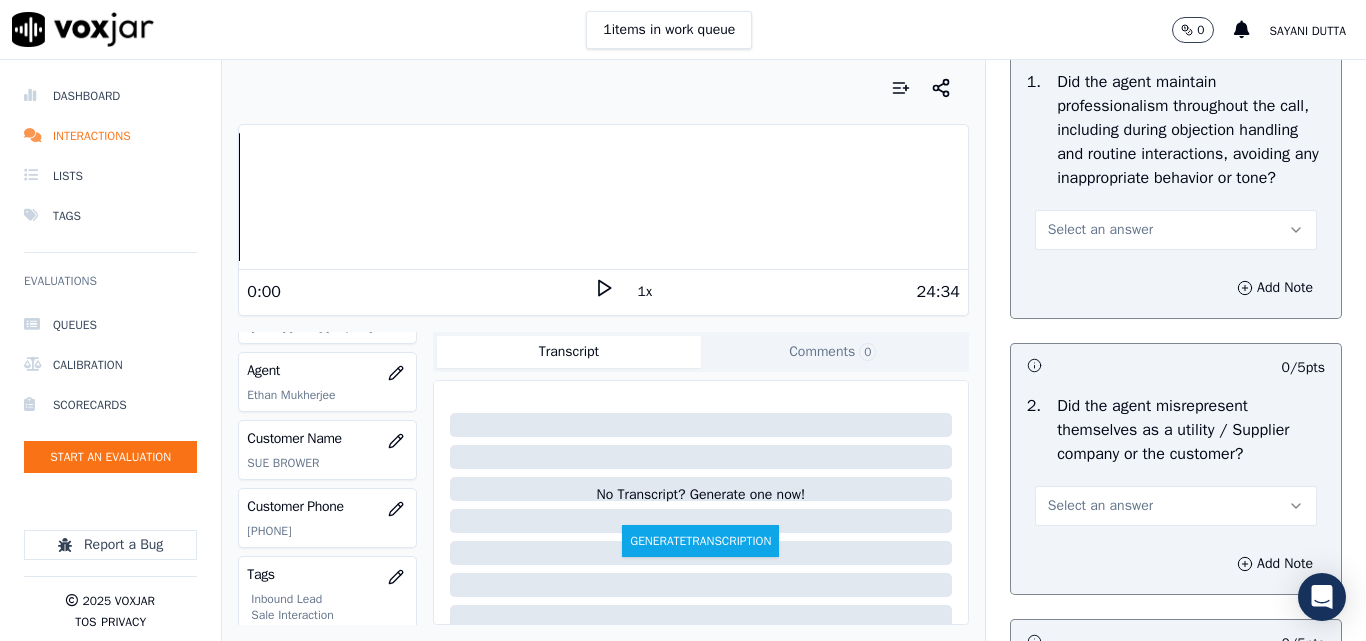 scroll, scrollTop: 2600, scrollLeft: 0, axis: vertical 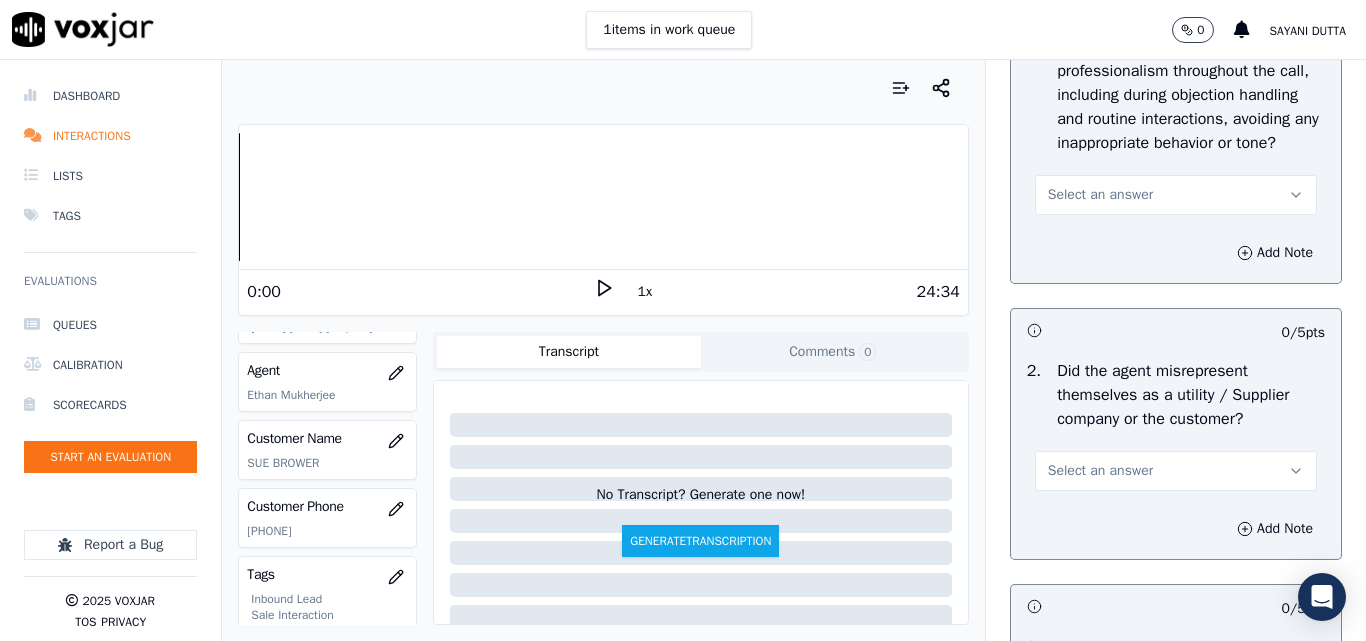 click on "Select an answer" at bounding box center (1100, 195) 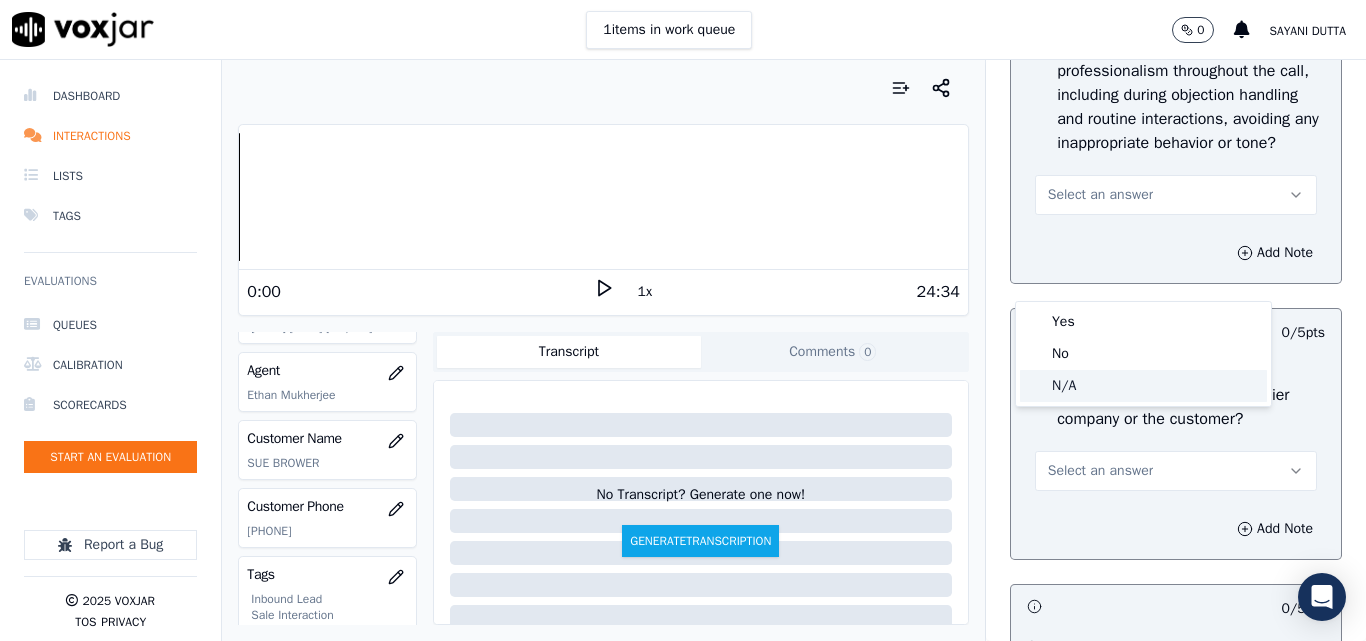 click on "N/A" 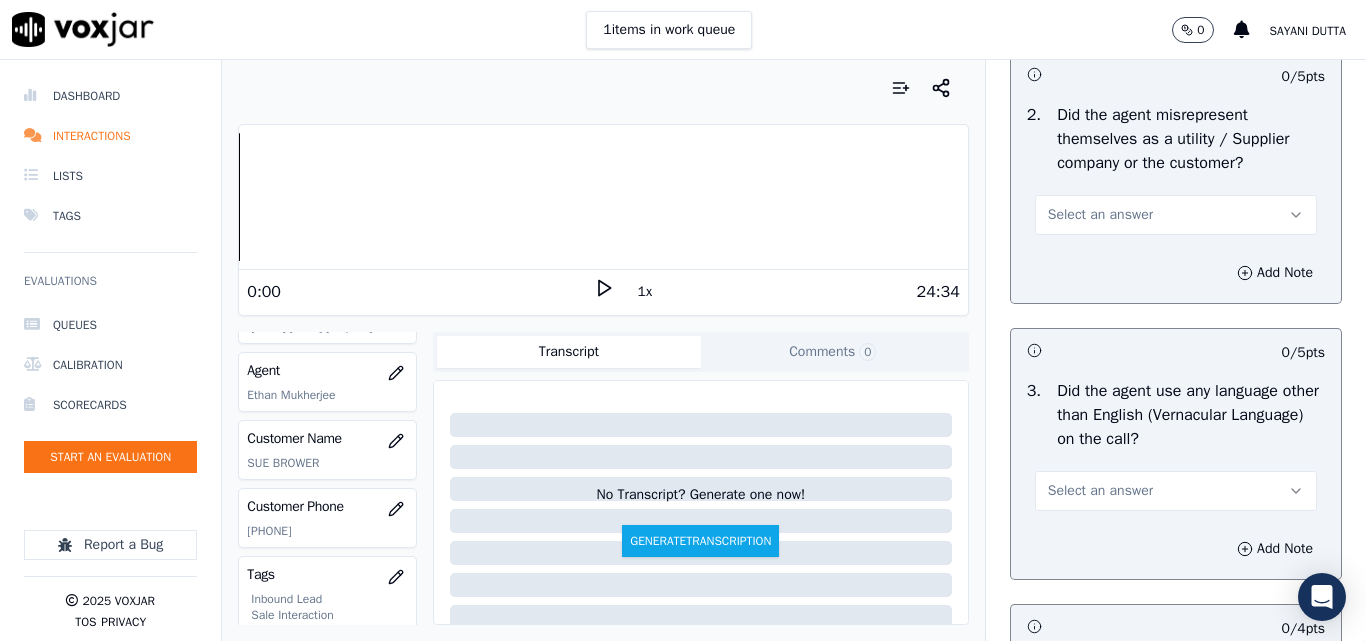 scroll, scrollTop: 2900, scrollLeft: 0, axis: vertical 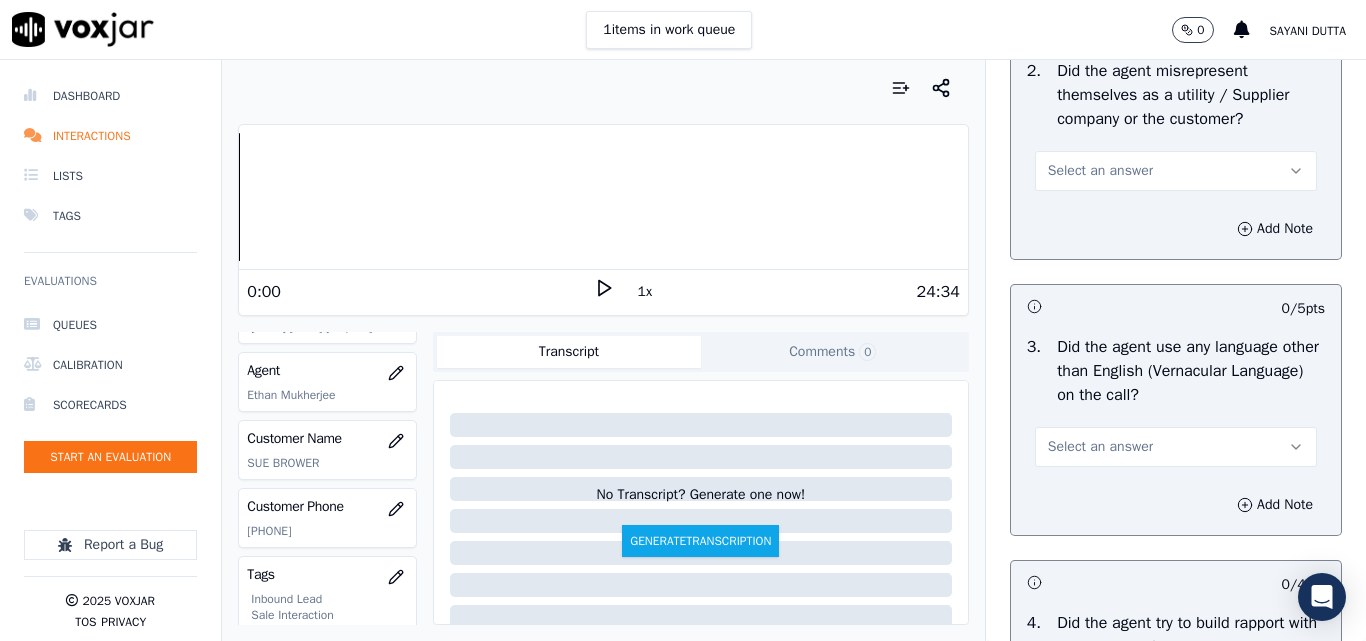 click on "Select an answer" at bounding box center (1100, 171) 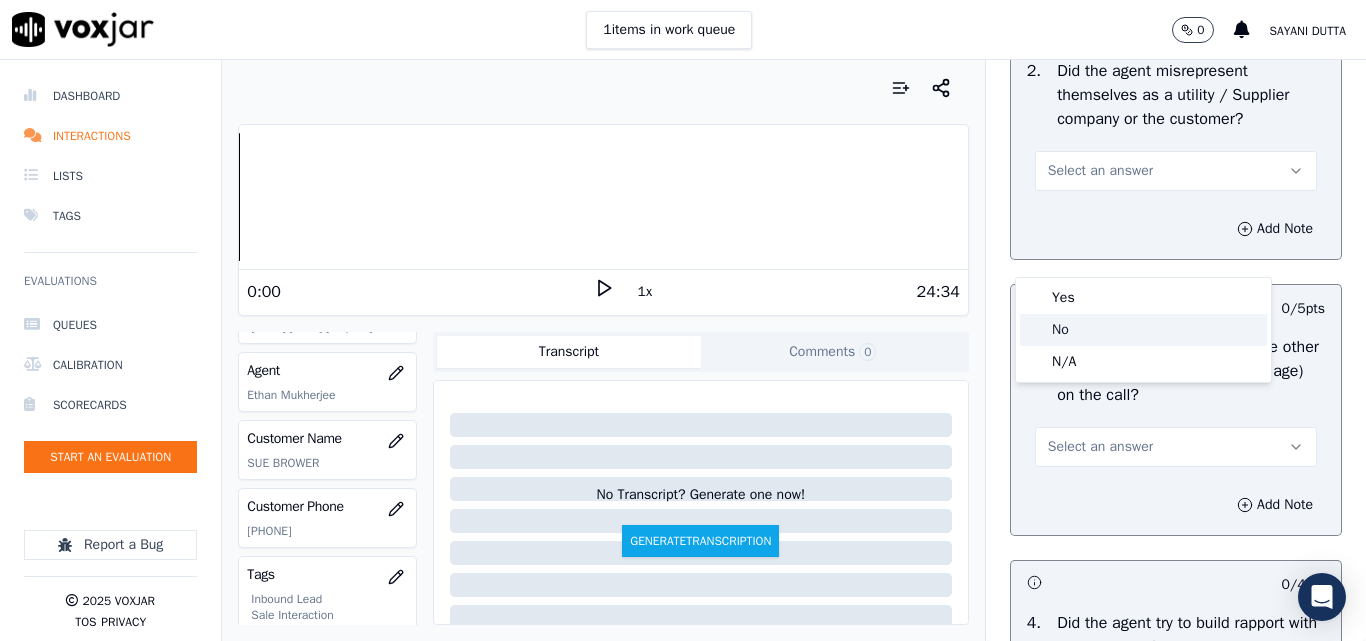 click on "No" 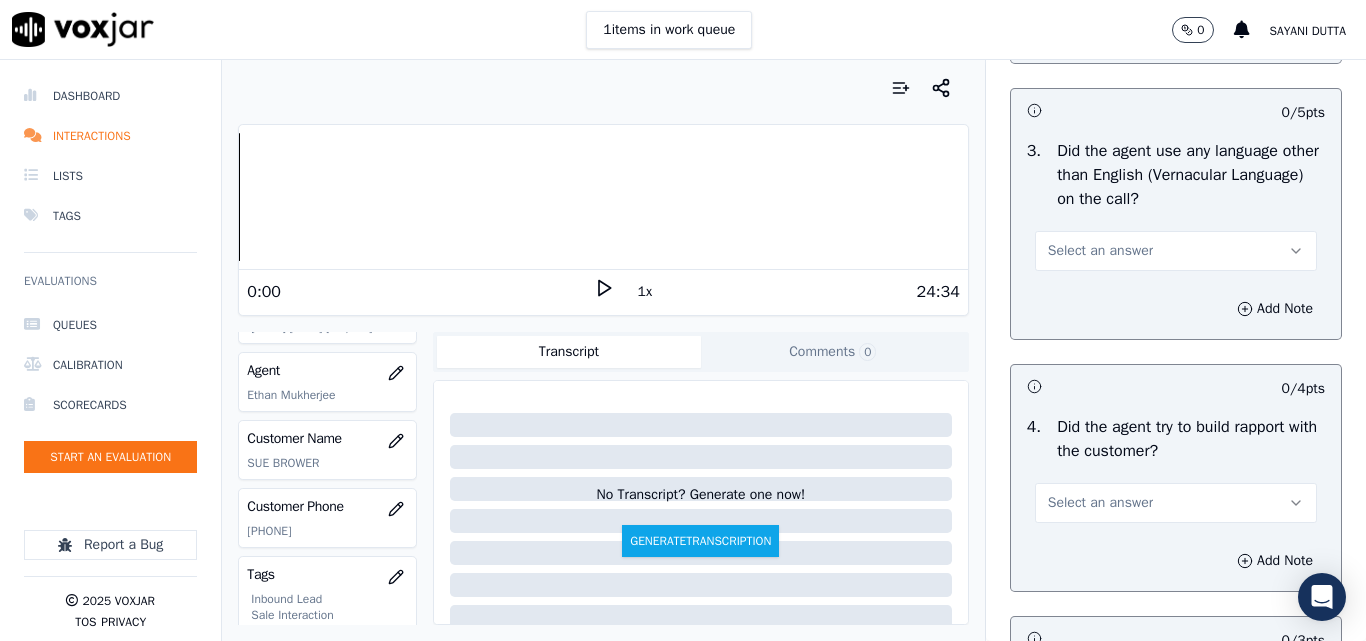 scroll, scrollTop: 3100, scrollLeft: 0, axis: vertical 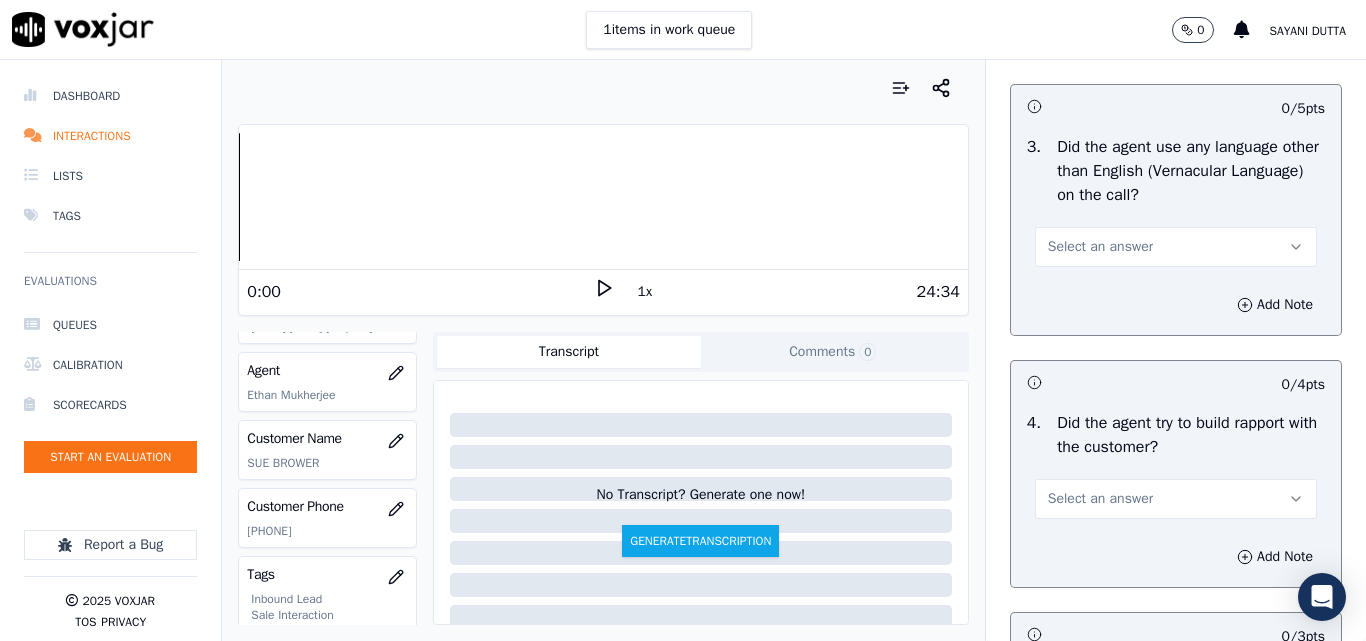 click on "Select an answer" at bounding box center (1100, 247) 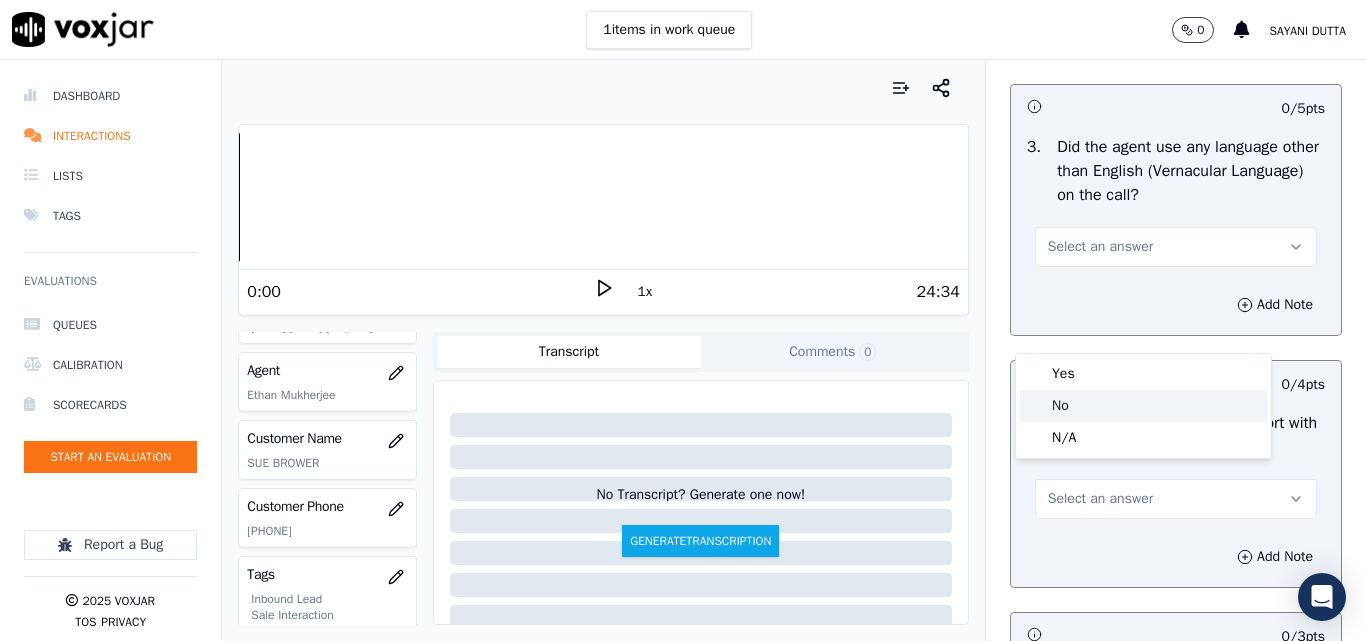 click on "No" 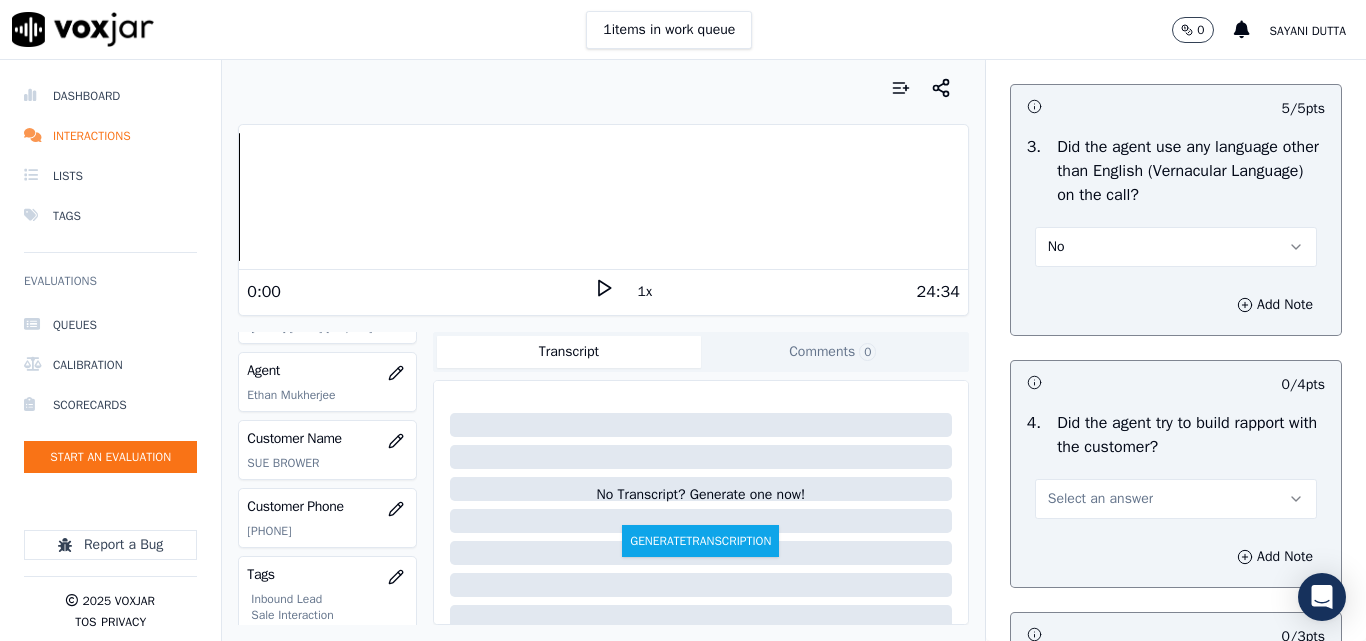 scroll, scrollTop: 3400, scrollLeft: 0, axis: vertical 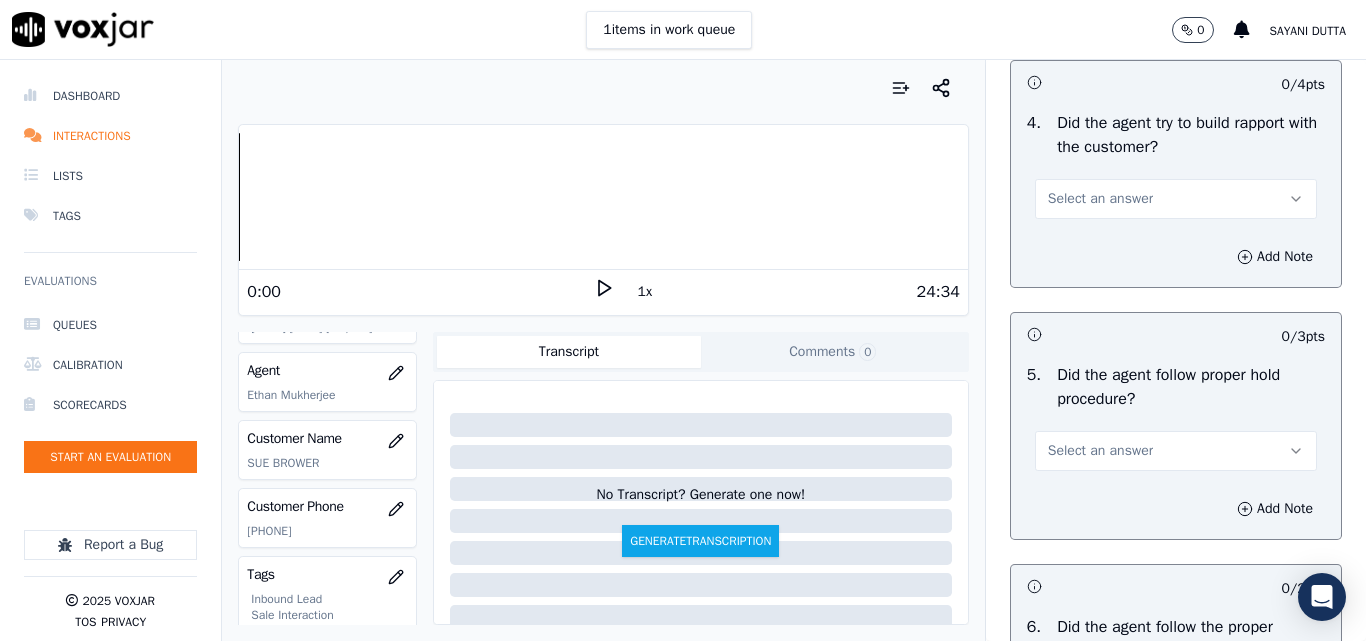 click on "Select an answer" at bounding box center [1100, 199] 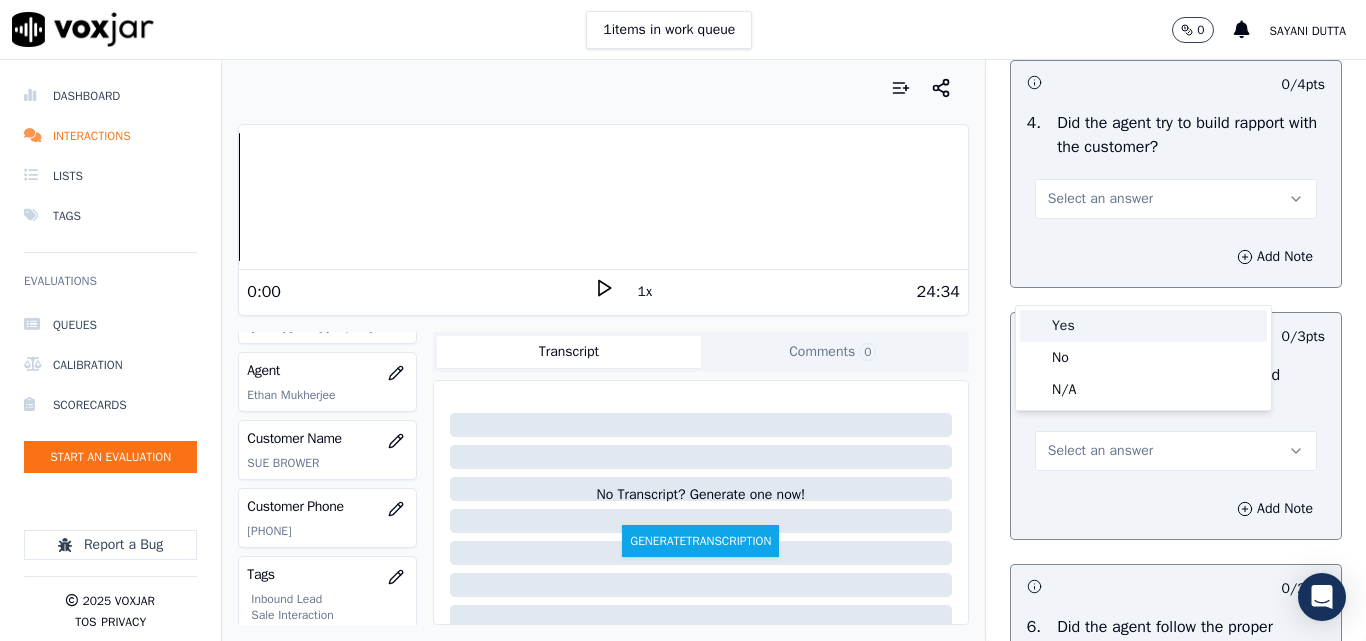 click on "Yes" at bounding box center (1143, 326) 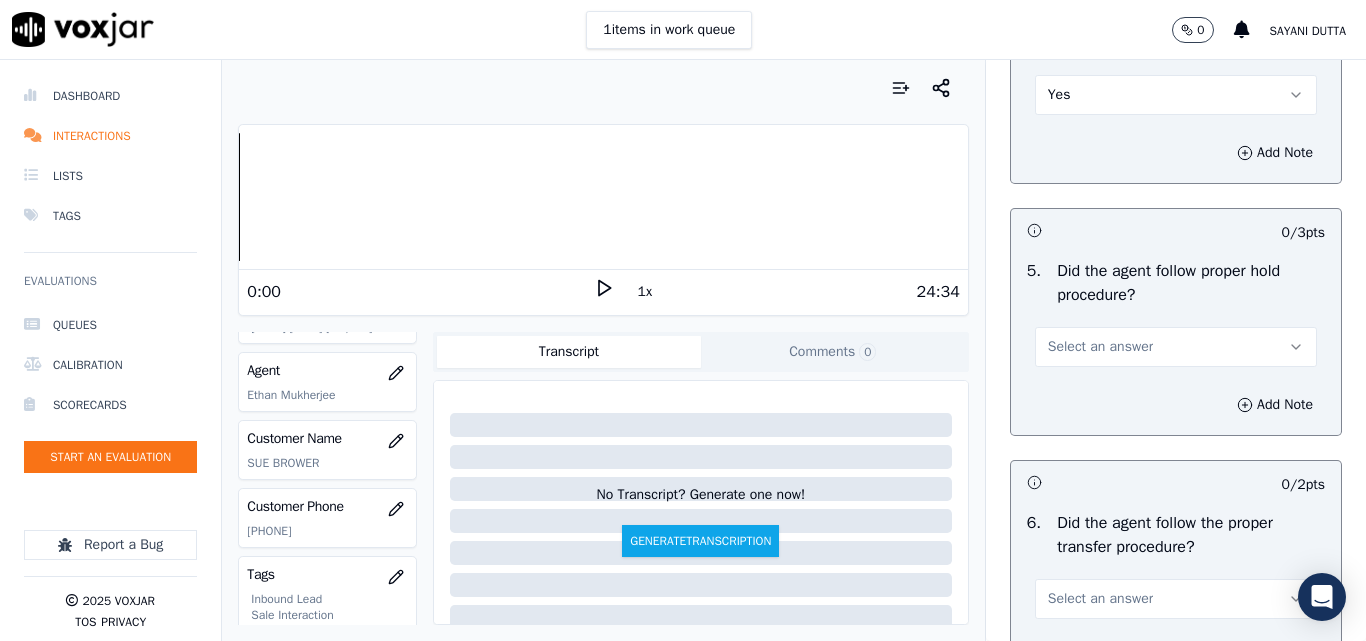 scroll, scrollTop: 3600, scrollLeft: 0, axis: vertical 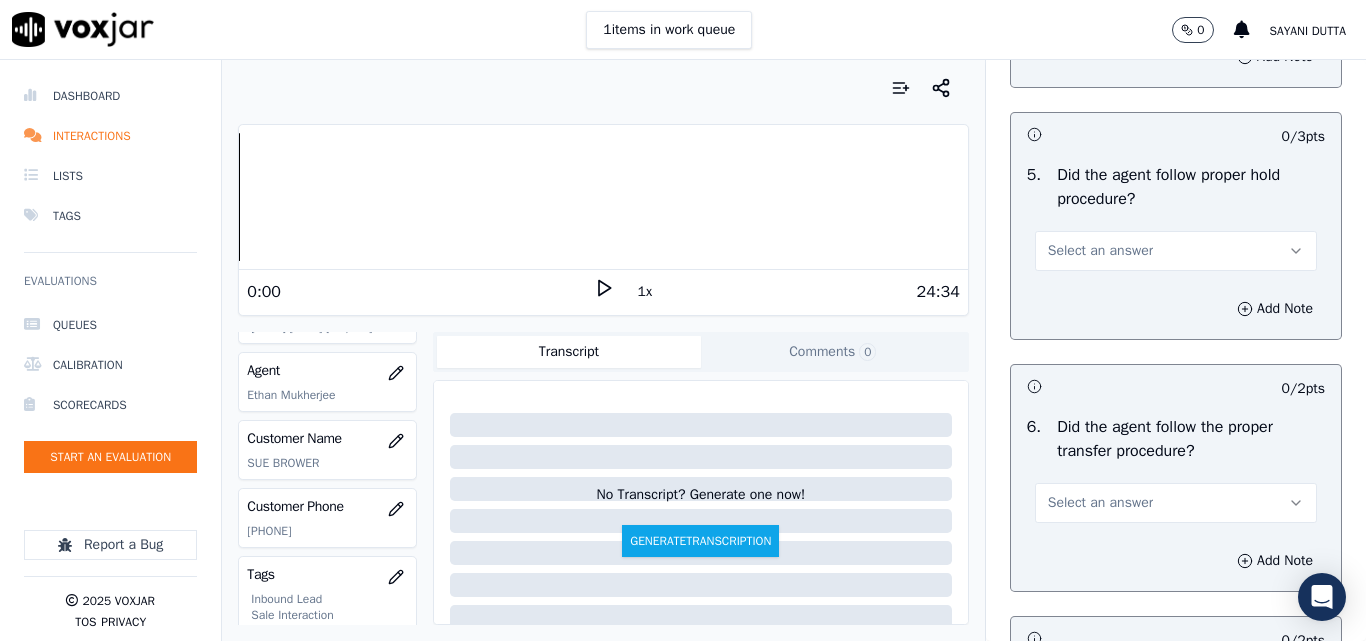 click on "Select an answer" at bounding box center [1100, 251] 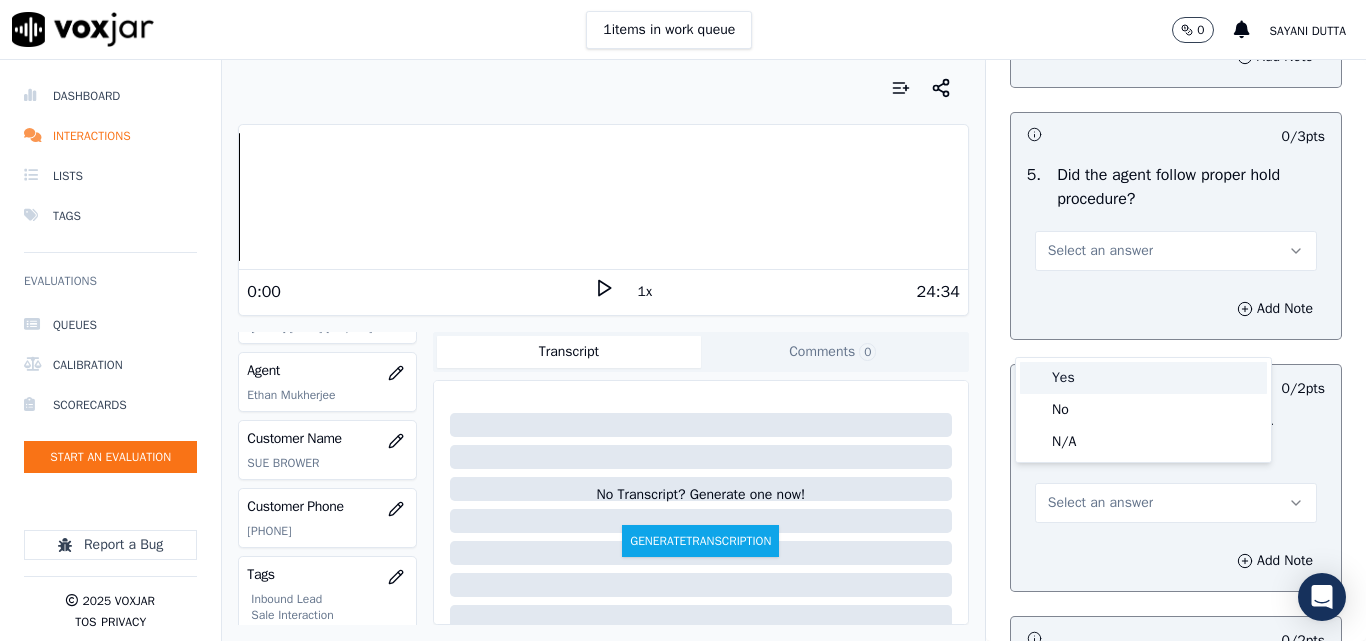 click on "Yes" at bounding box center [1143, 378] 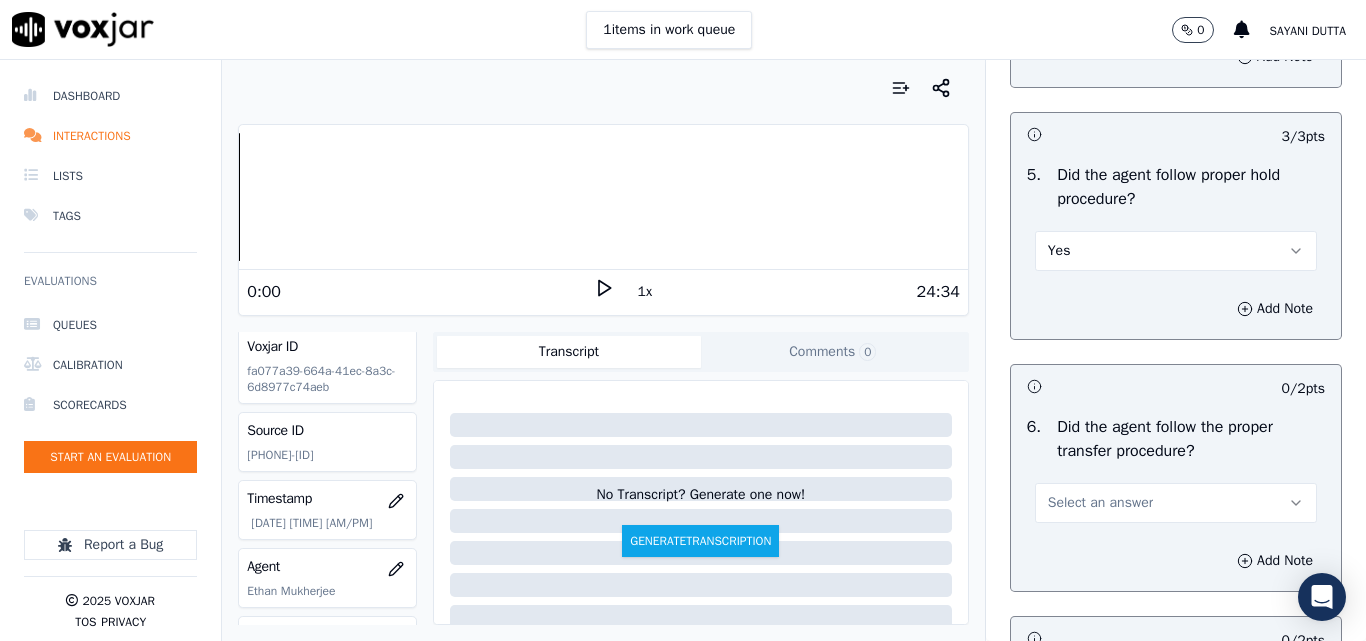 scroll, scrollTop: 0, scrollLeft: 0, axis: both 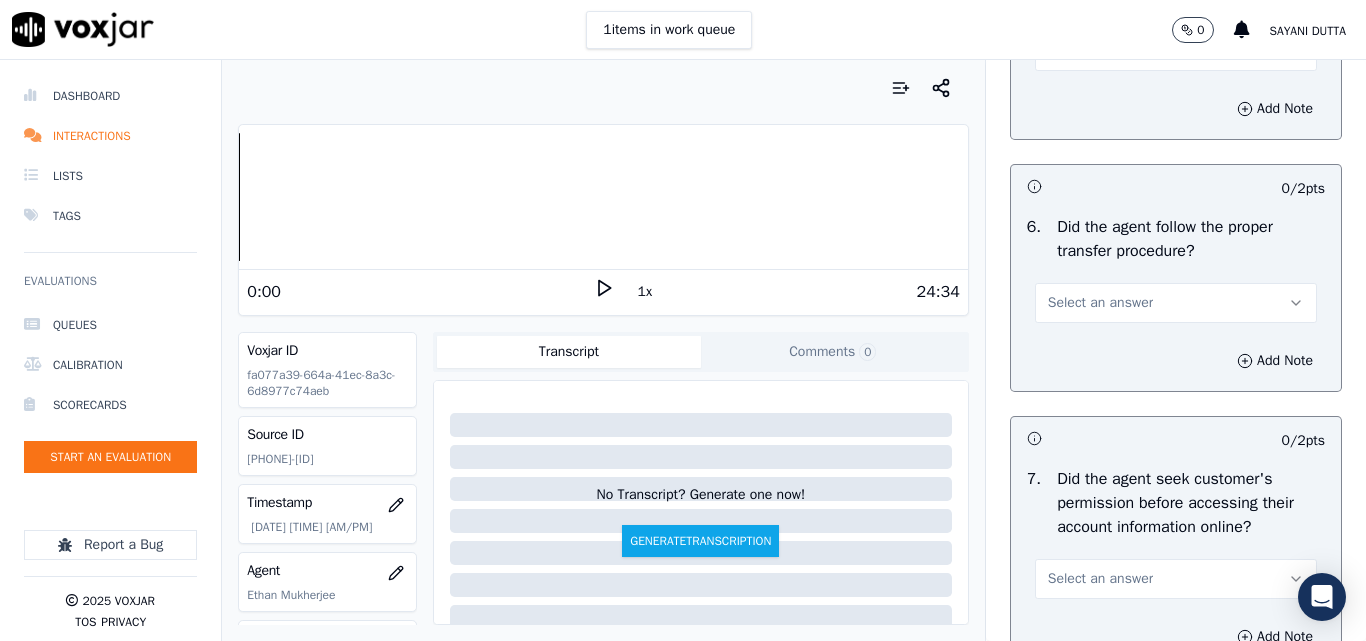 click on "Select an answer" at bounding box center [1100, 303] 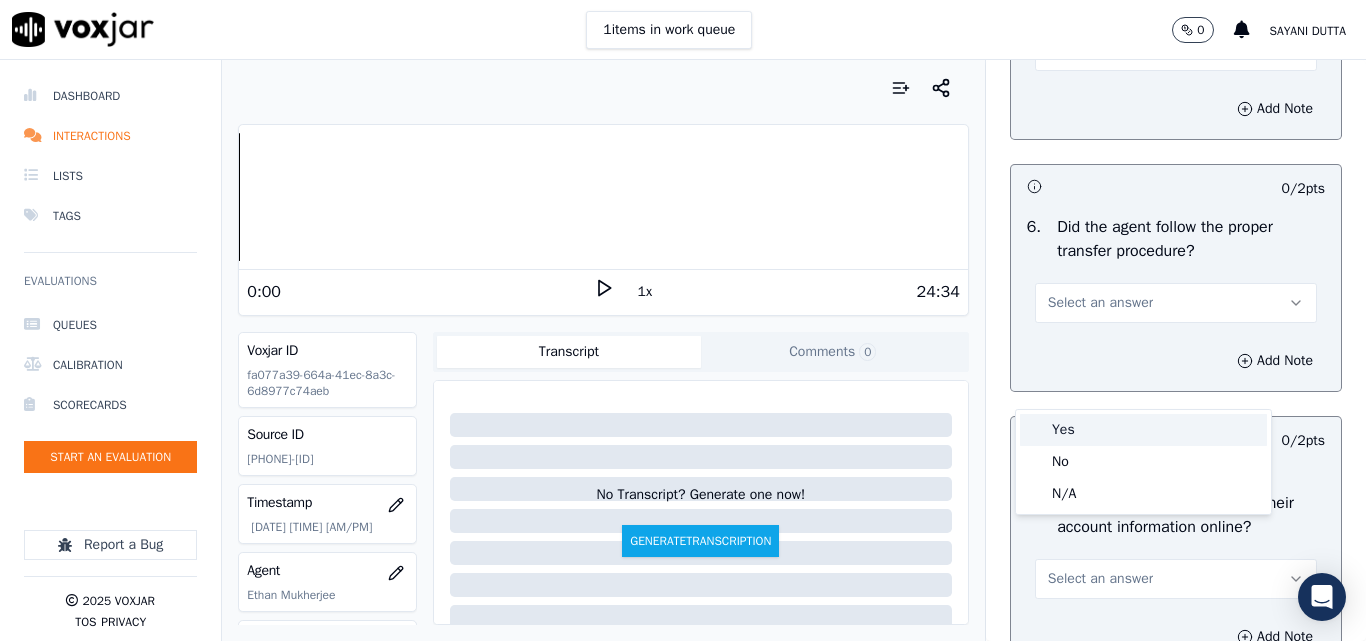 click on "Yes" at bounding box center (1143, 430) 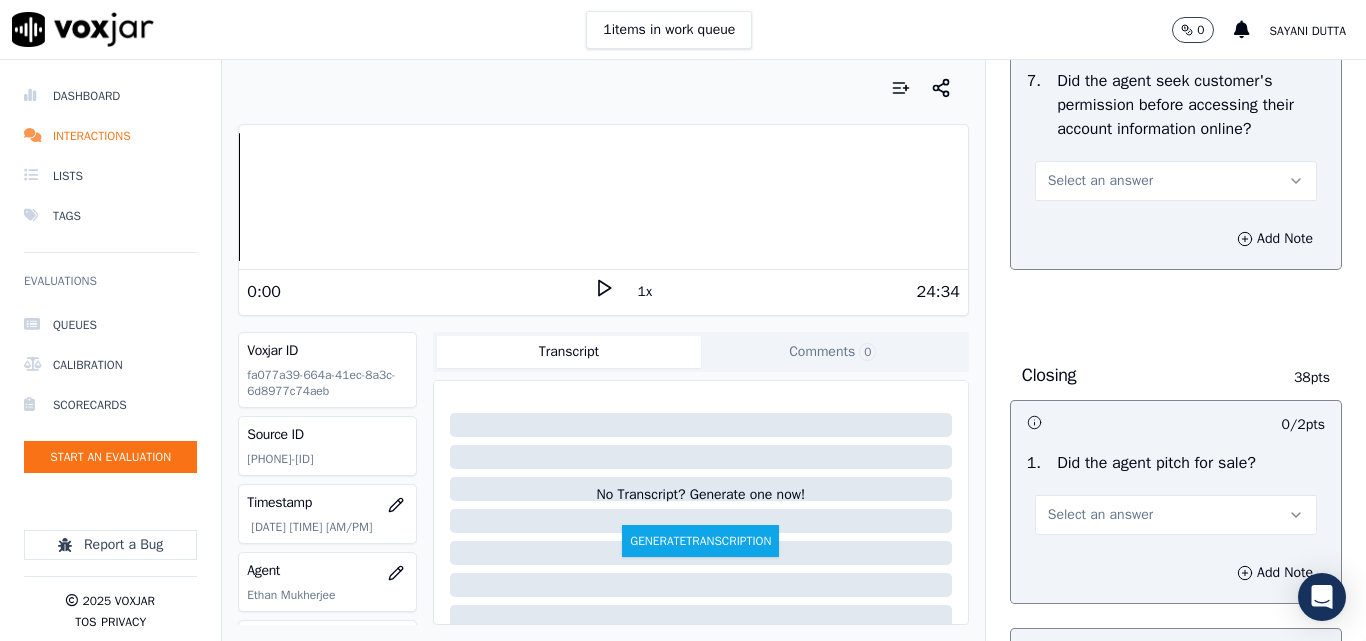 scroll, scrollTop: 4200, scrollLeft: 0, axis: vertical 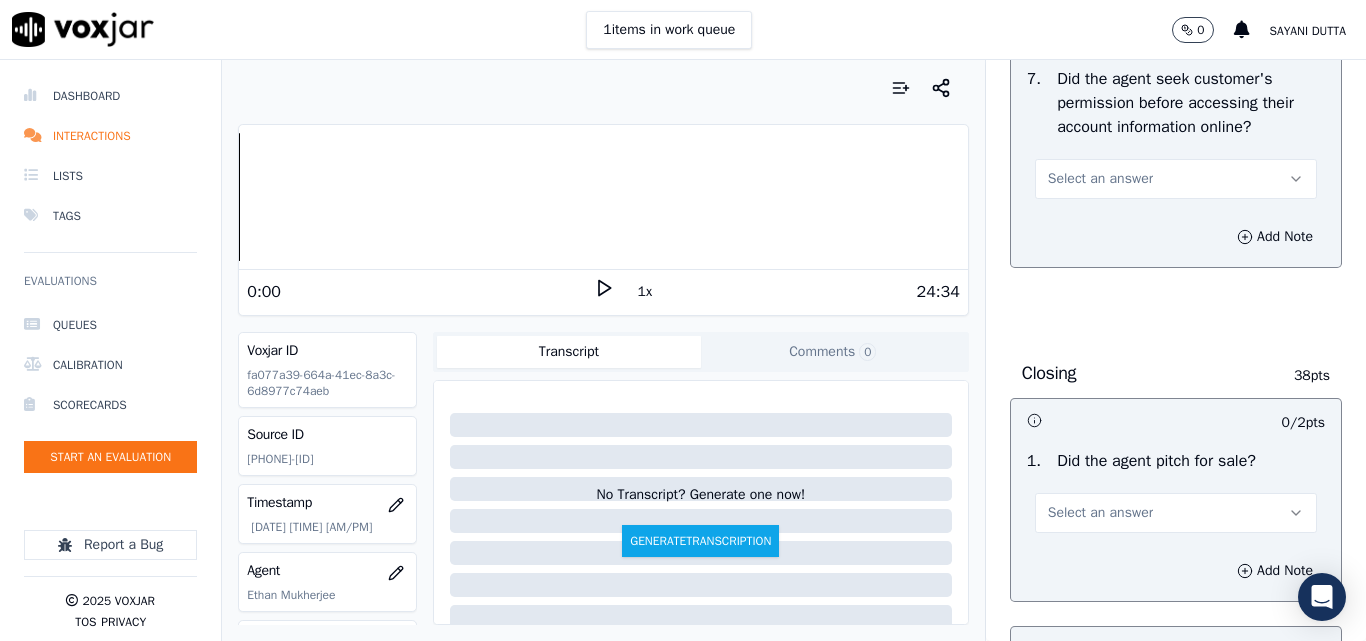 click on "Select an answer" at bounding box center (1100, 179) 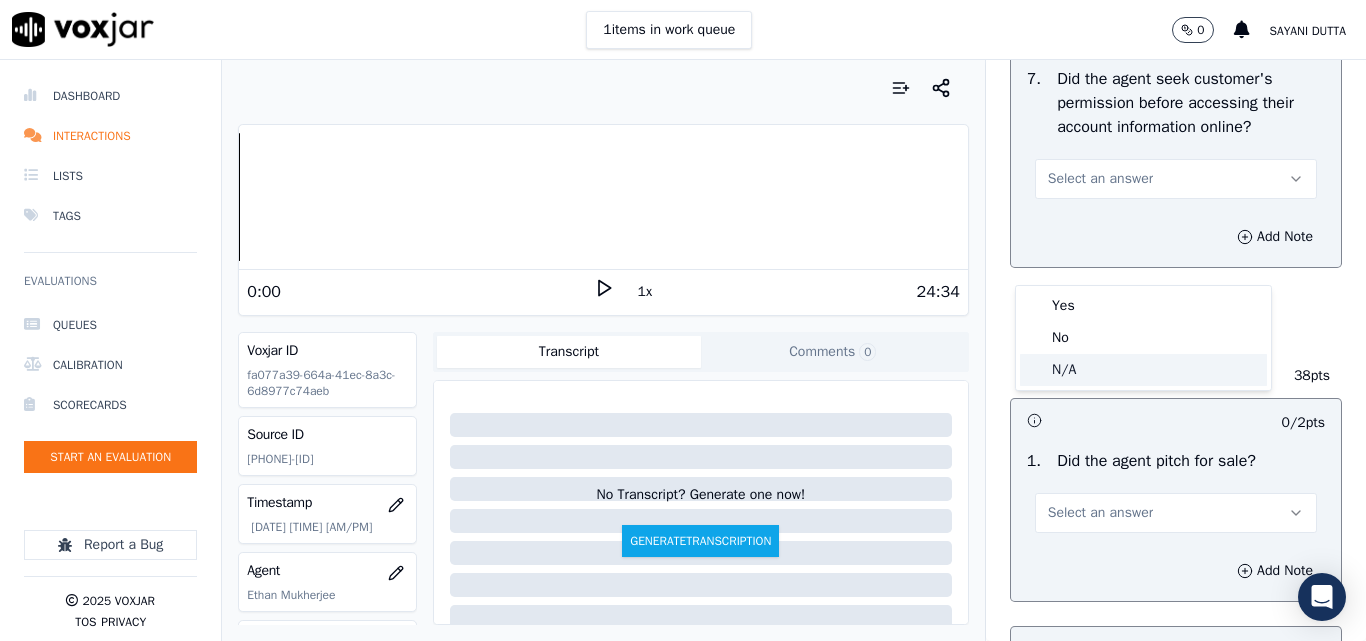 click on "N/A" 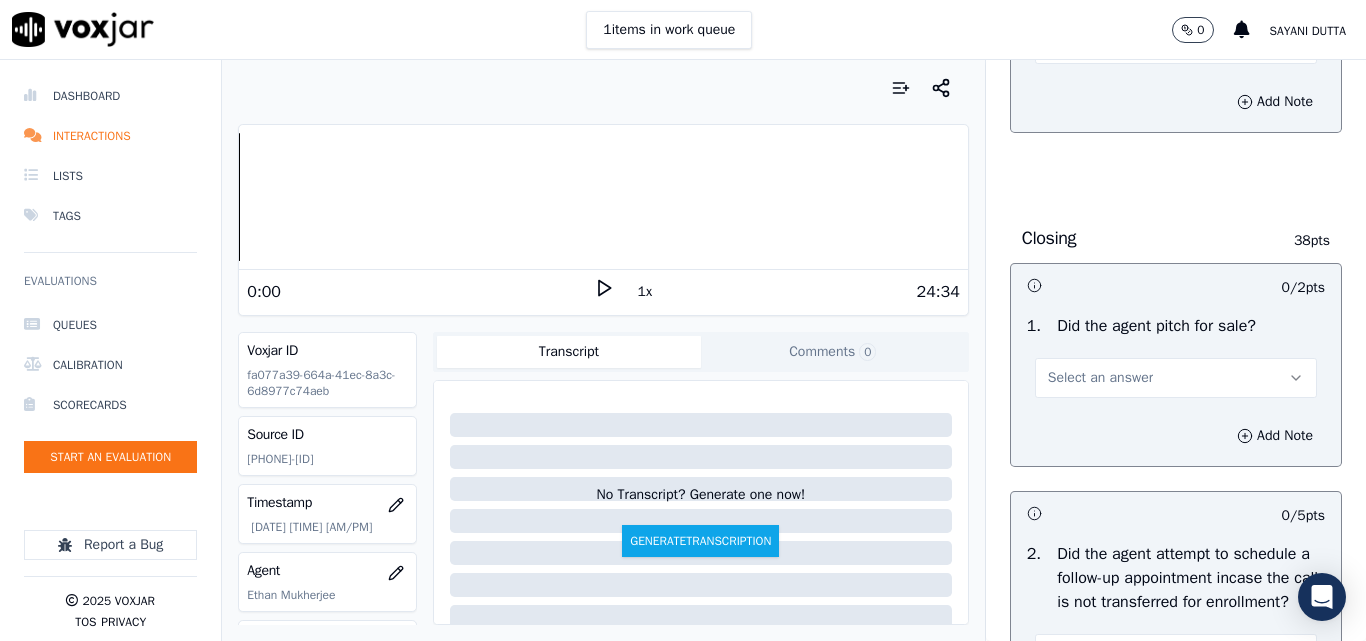 scroll, scrollTop: 4500, scrollLeft: 0, axis: vertical 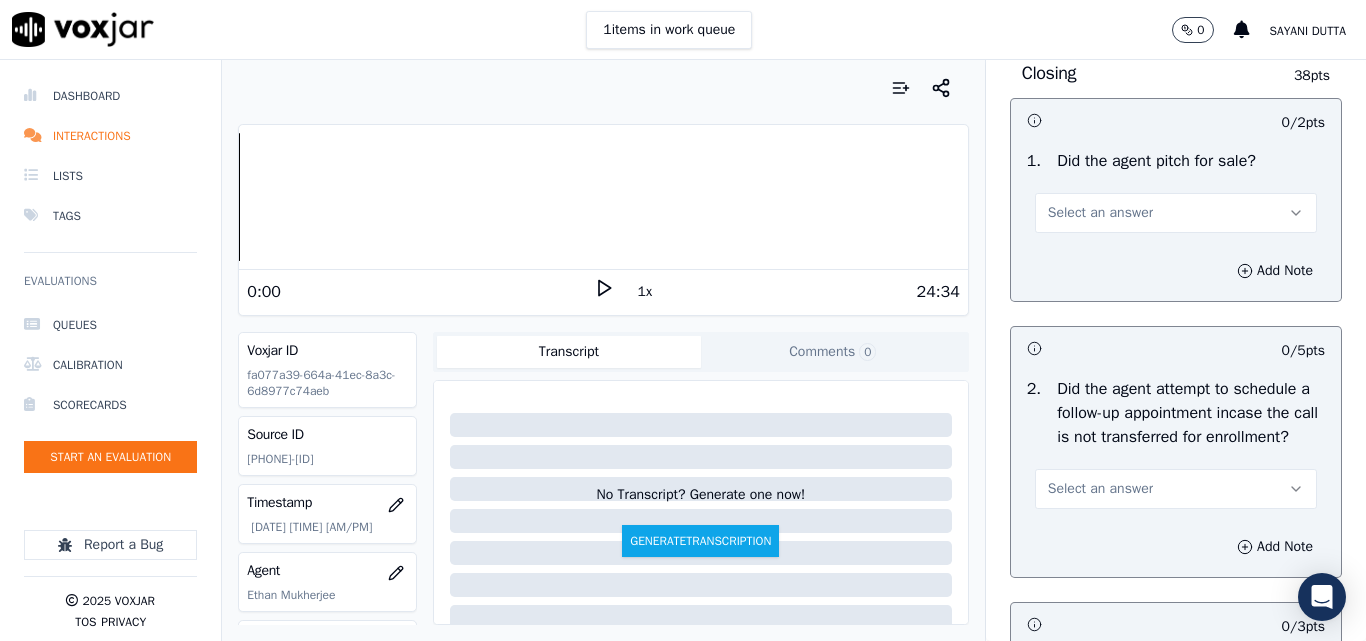 click on "Select an answer" at bounding box center [1100, 213] 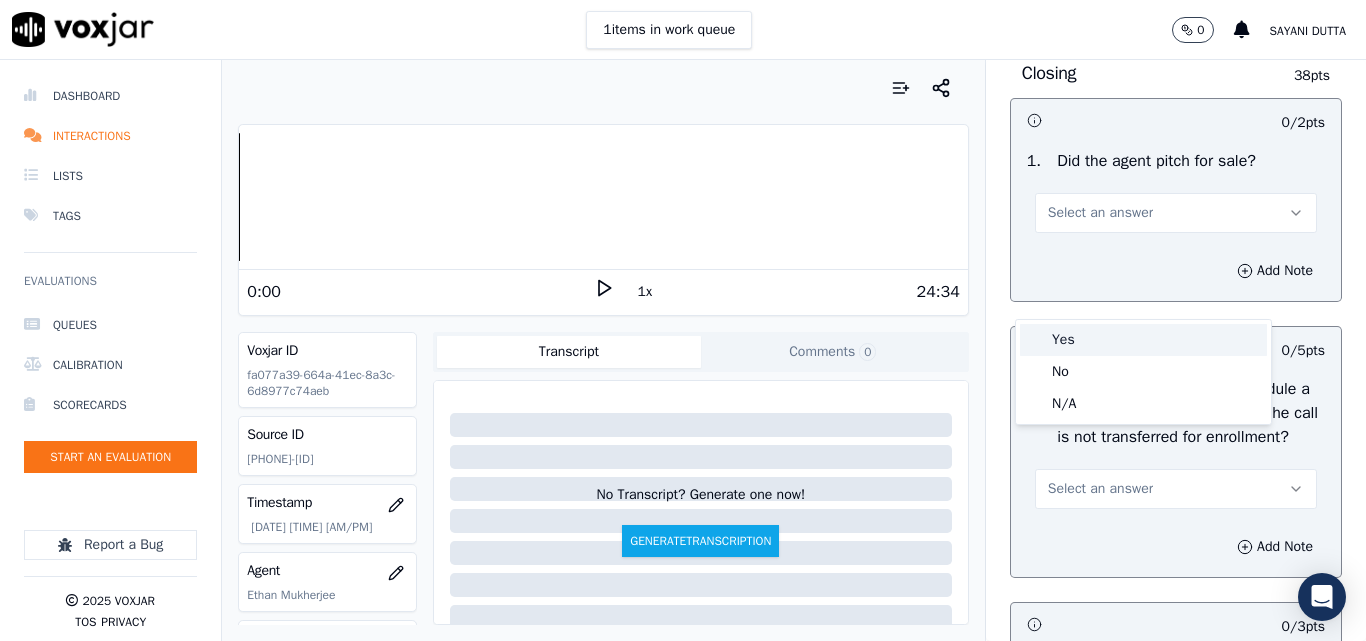 click on "Yes" at bounding box center [1143, 340] 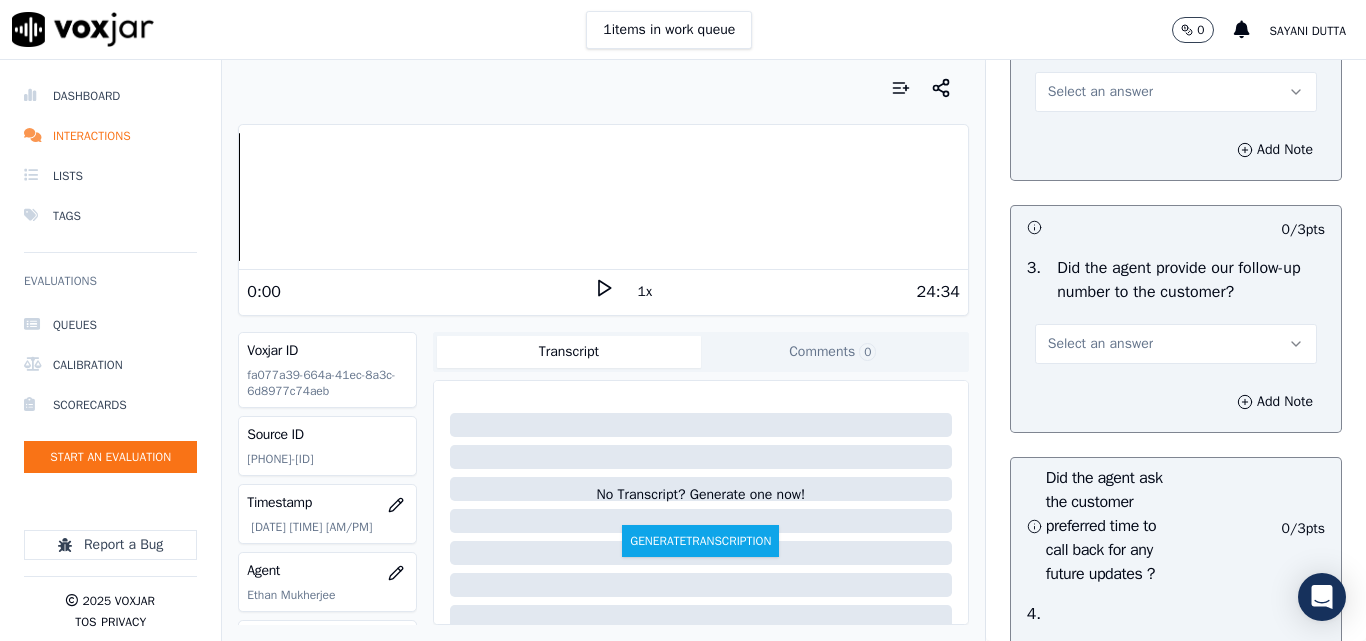 scroll, scrollTop: 4900, scrollLeft: 0, axis: vertical 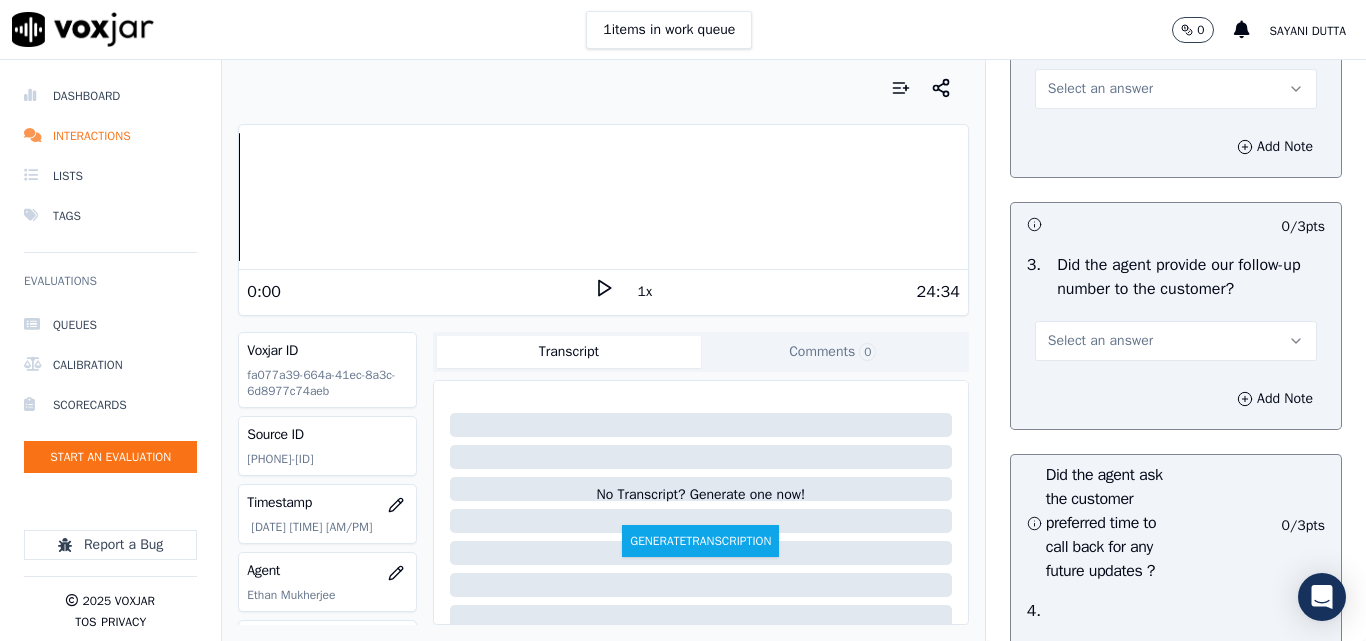 click on "Select an answer" at bounding box center (1100, 89) 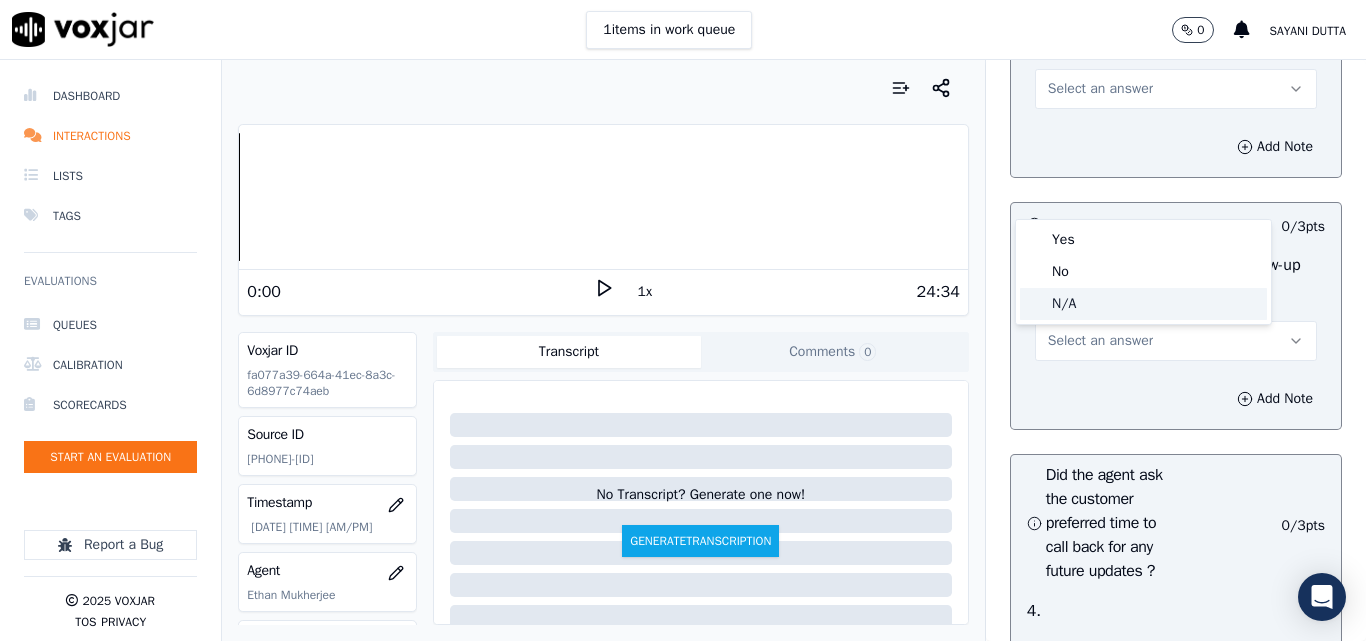 click on "N/A" 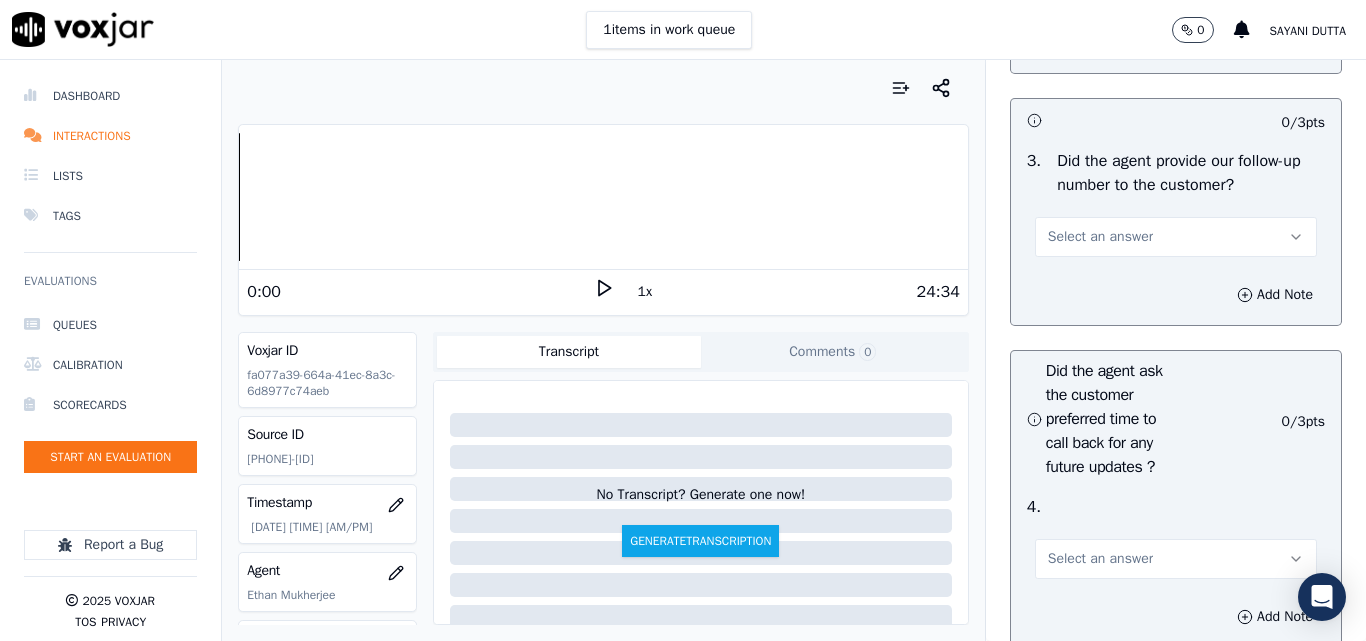 scroll, scrollTop: 5100, scrollLeft: 0, axis: vertical 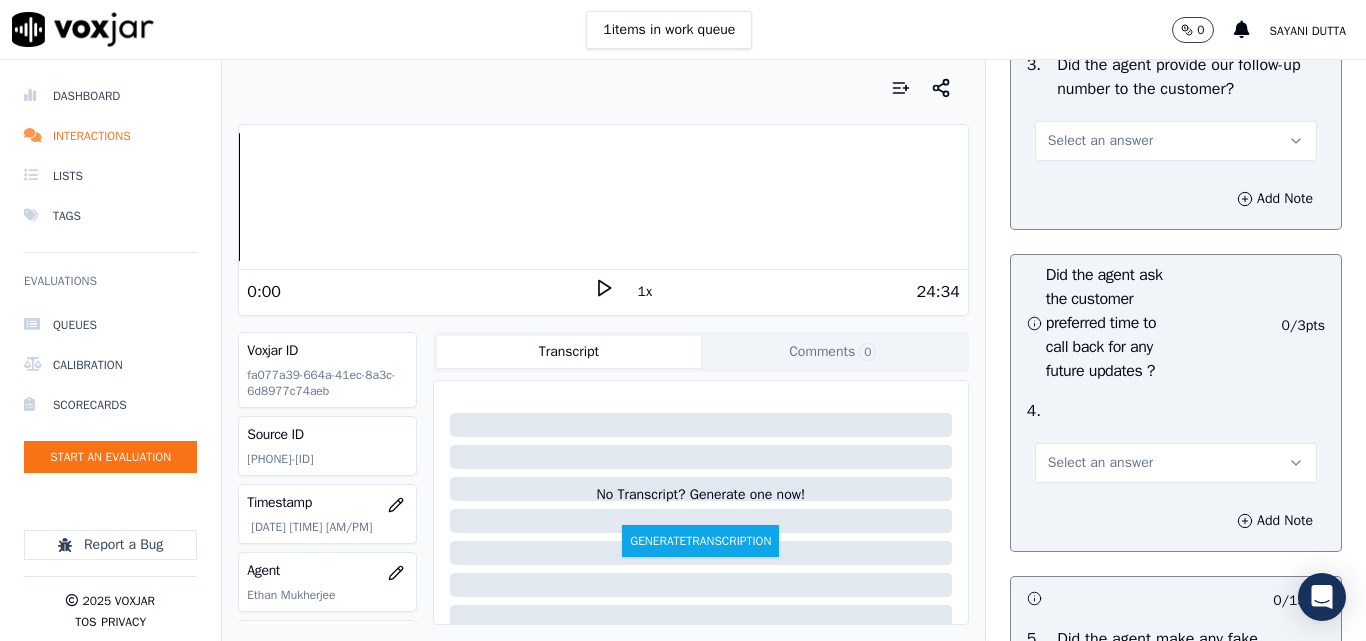 drag, startPoint x: 1074, startPoint y: 244, endPoint x: 1069, endPoint y: 262, distance: 18.681541 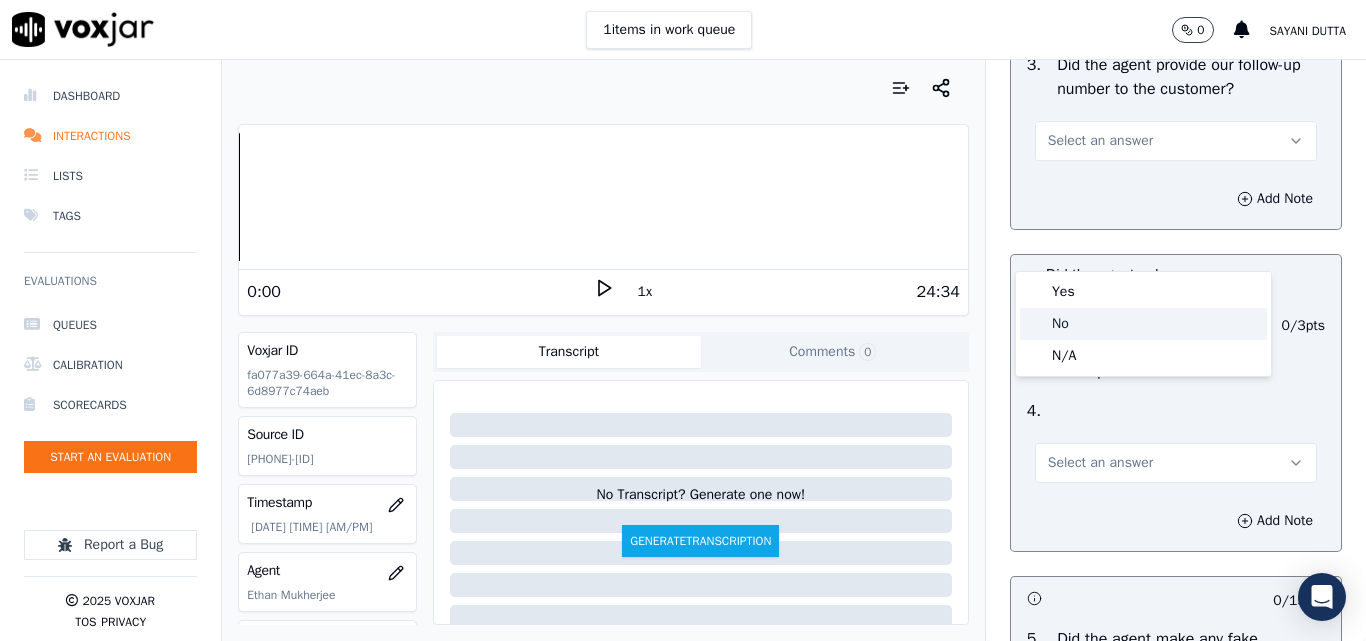 click on "No" 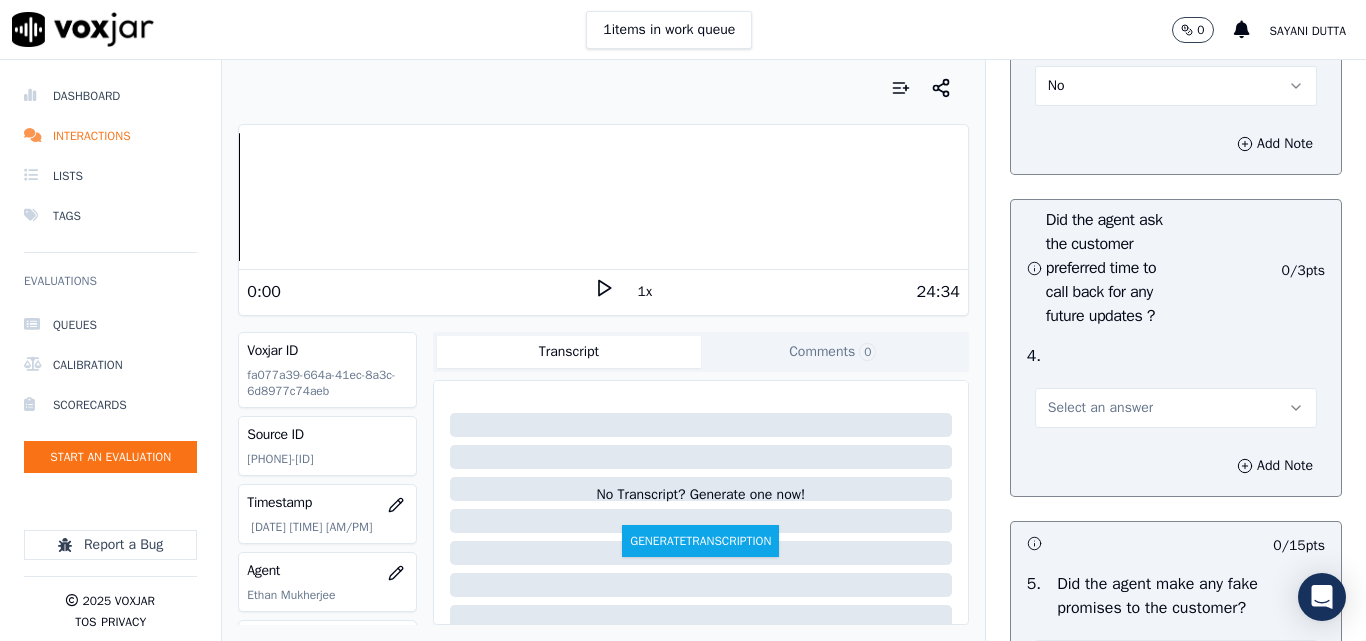 scroll, scrollTop: 5300, scrollLeft: 0, axis: vertical 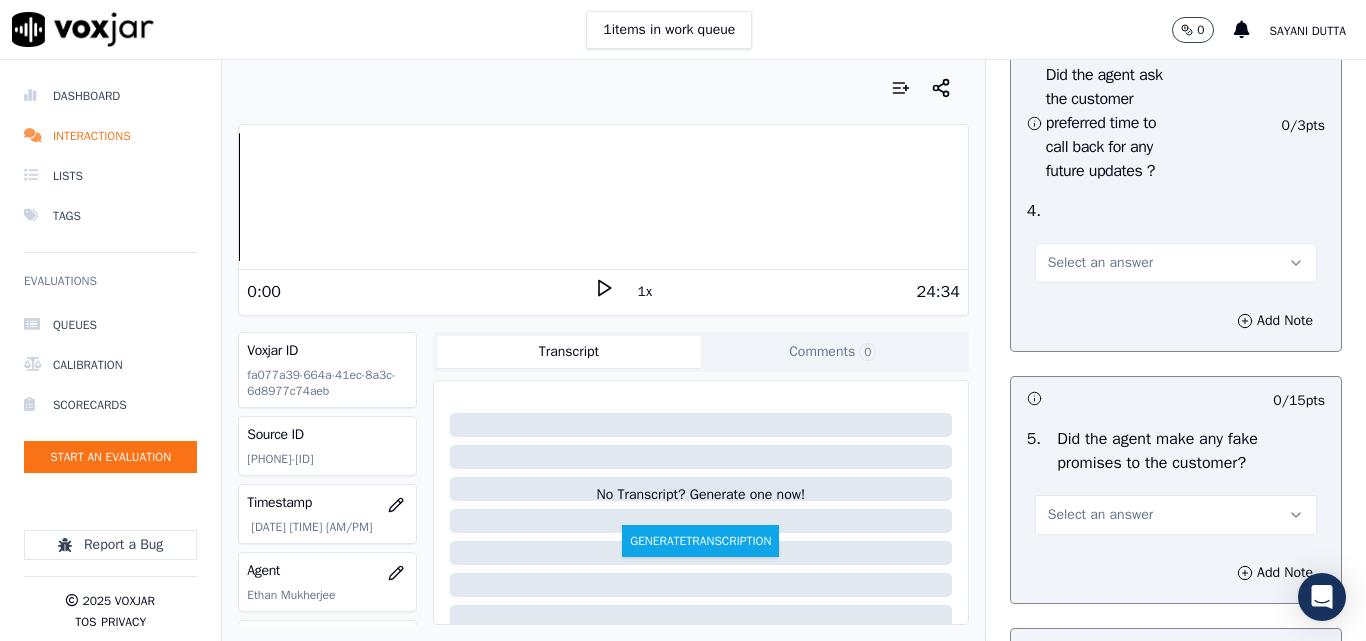 click on "Select an answer" at bounding box center (1100, 263) 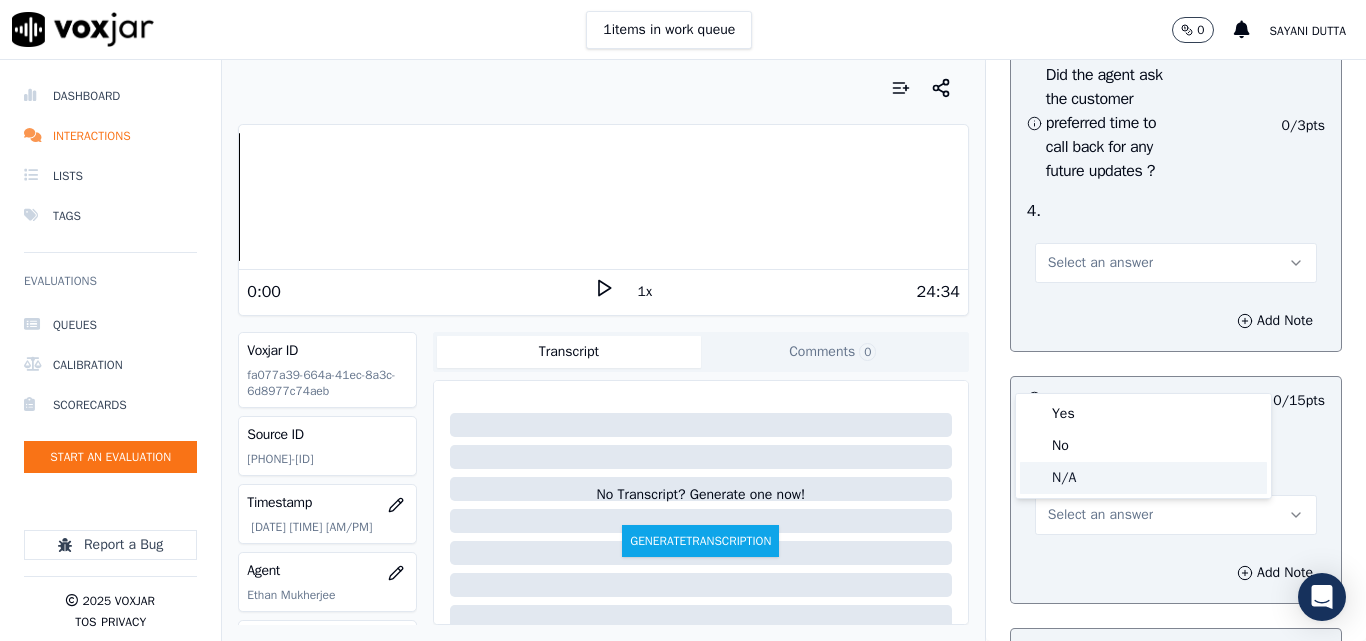 click on "N/A" 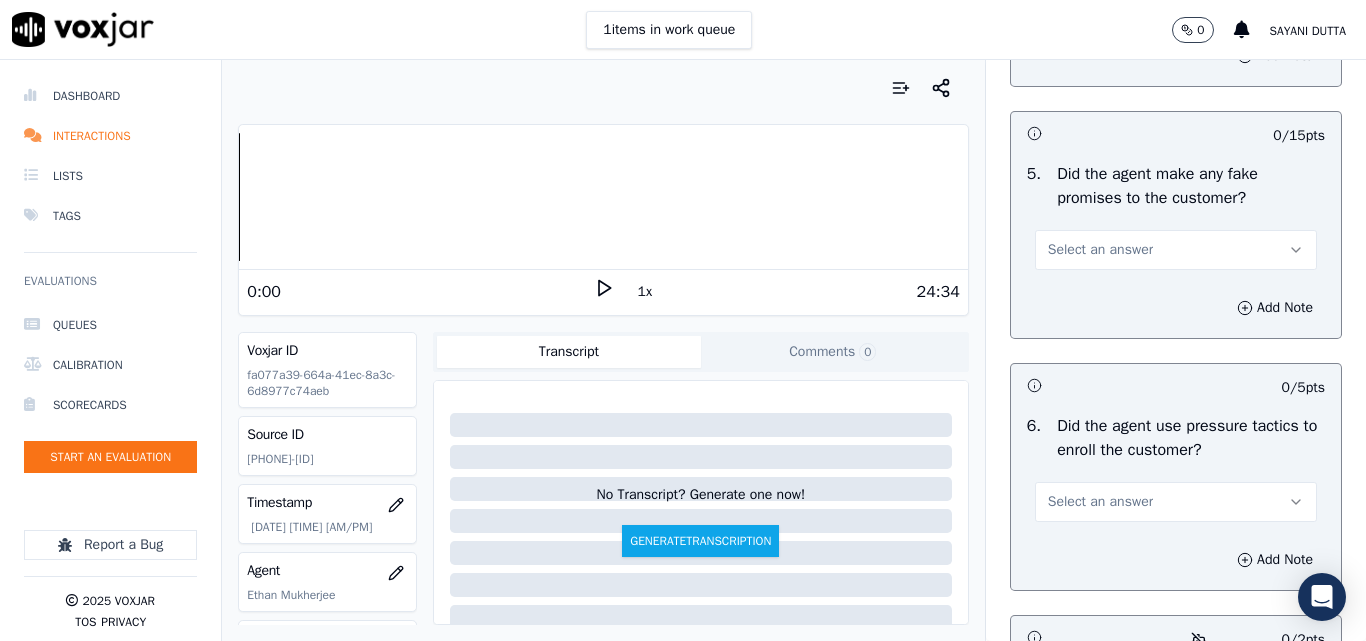 scroll, scrollTop: 5600, scrollLeft: 0, axis: vertical 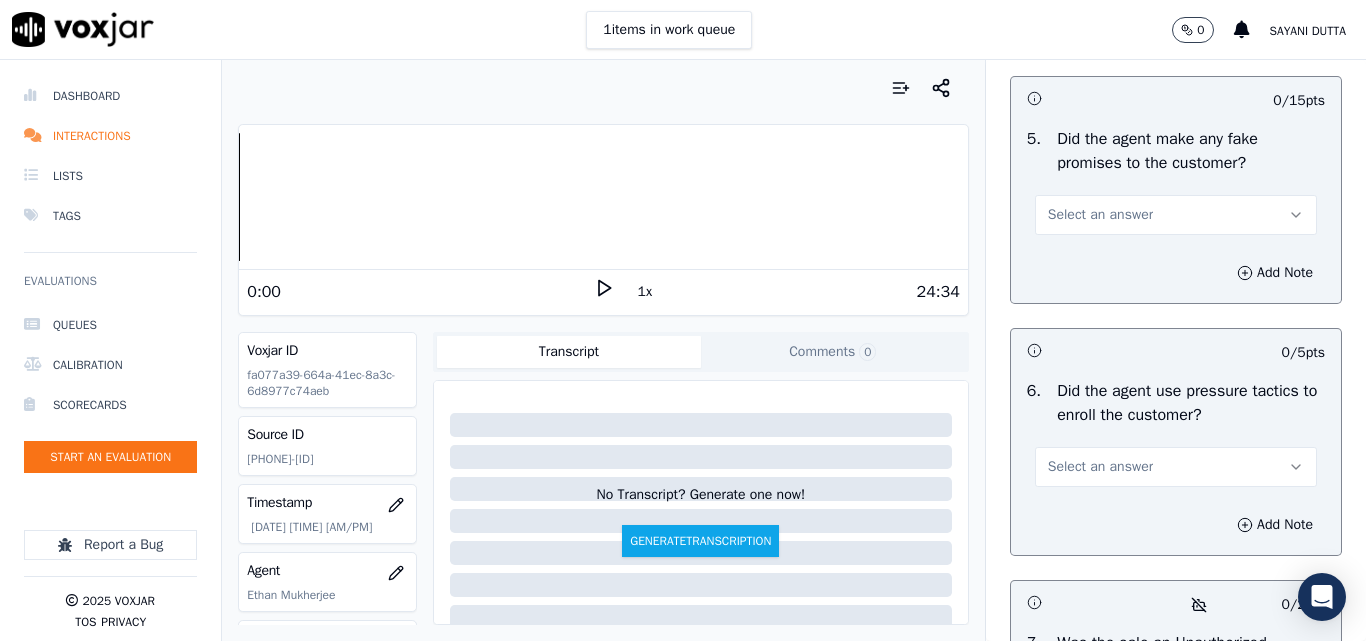 click on "Select an answer" at bounding box center [1100, 215] 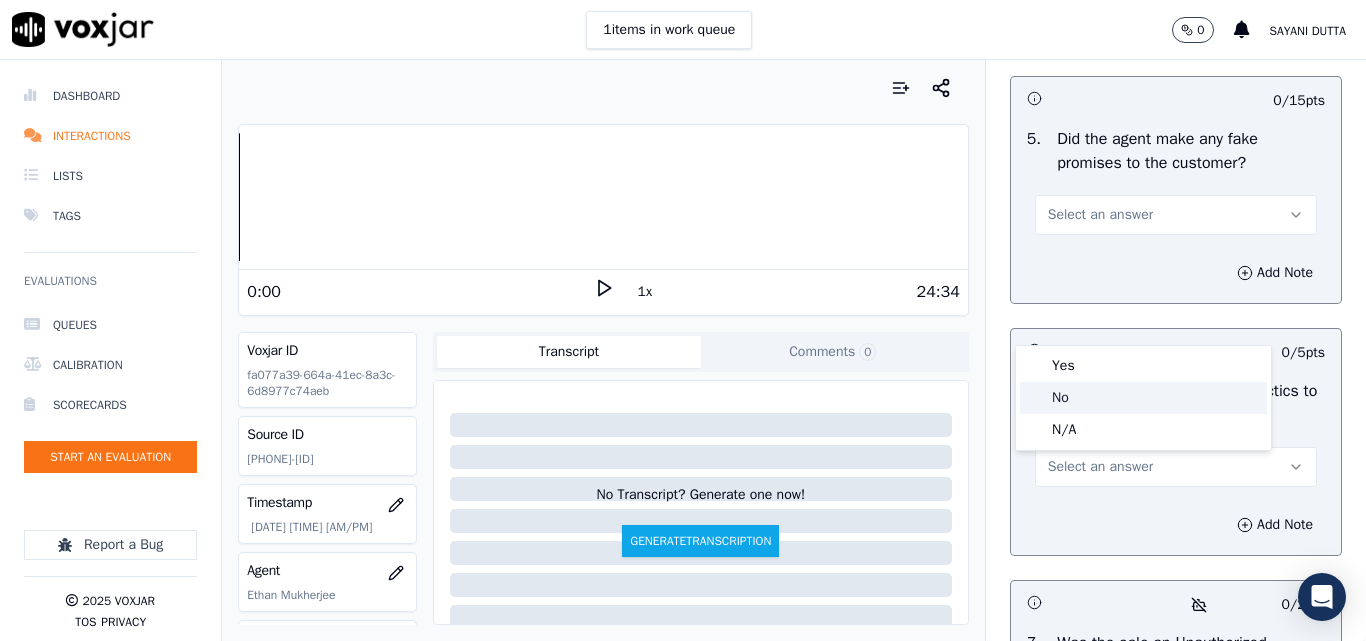 click on "No" 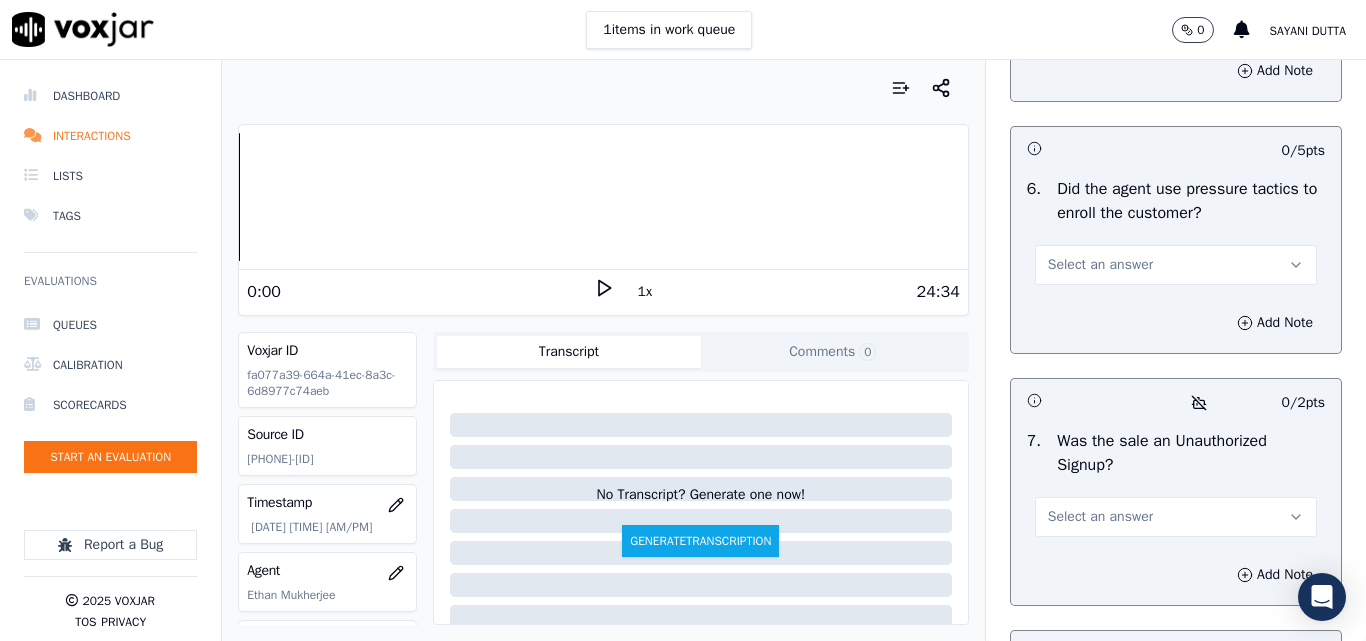 scroll, scrollTop: 5900, scrollLeft: 0, axis: vertical 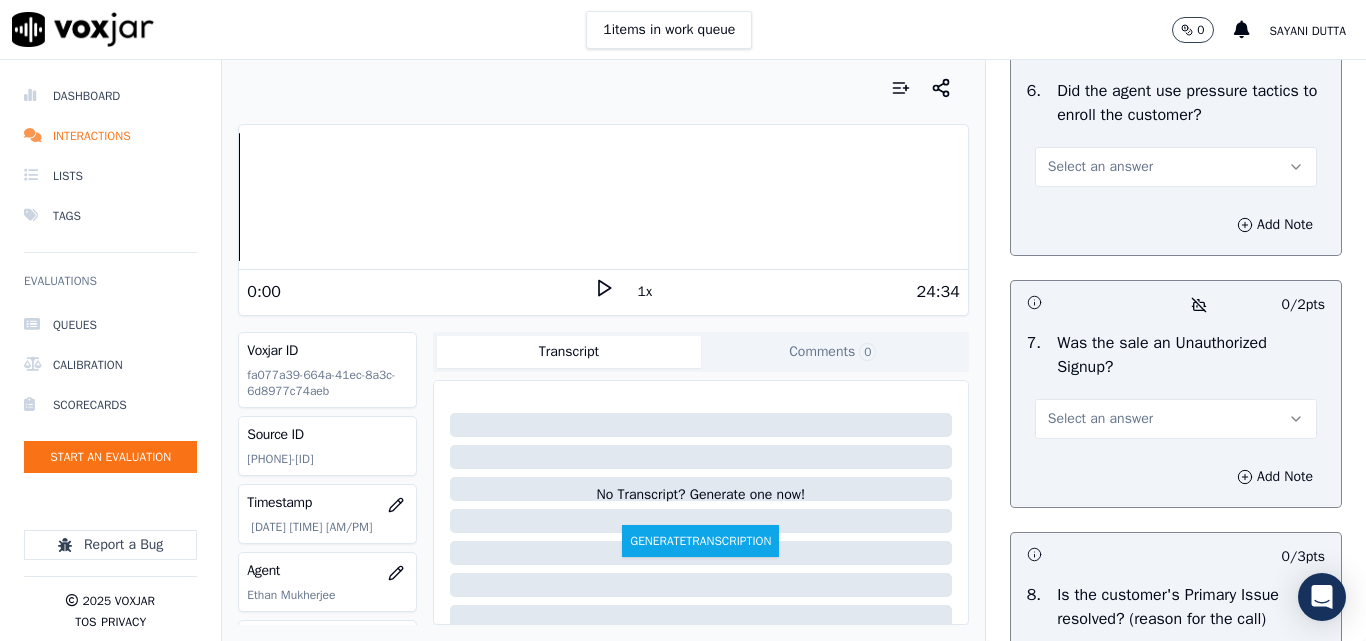 click on "Select an answer" at bounding box center [1100, 167] 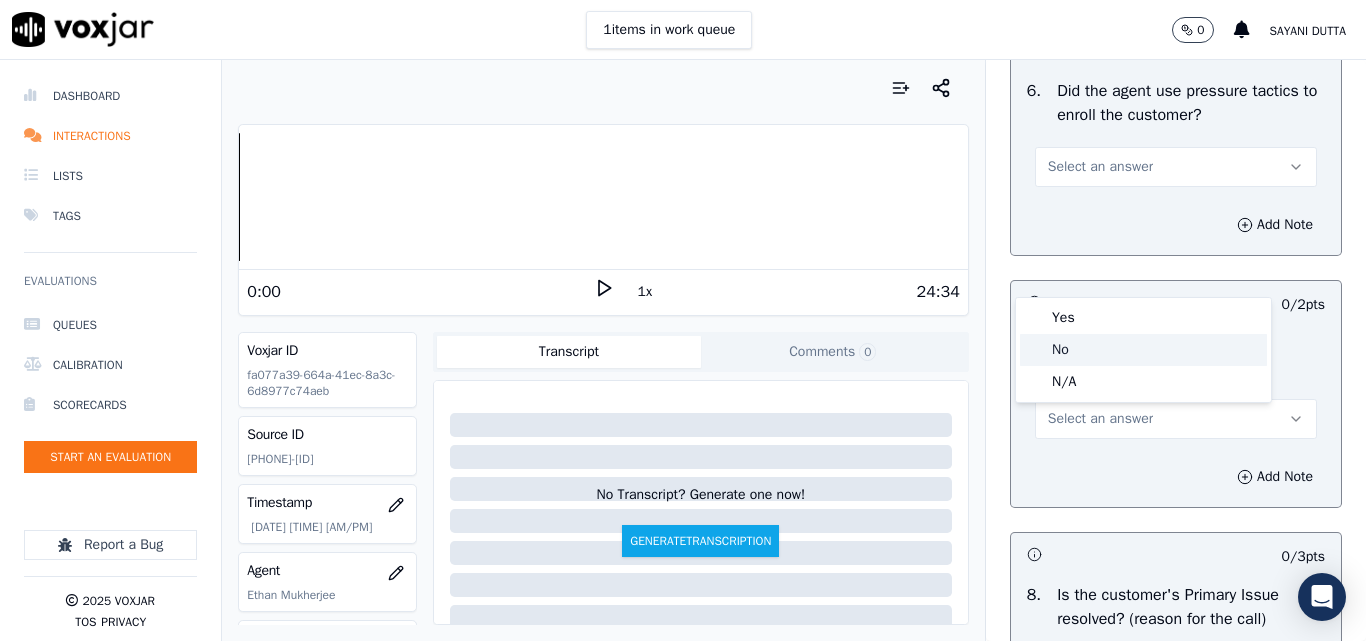 click on "No" 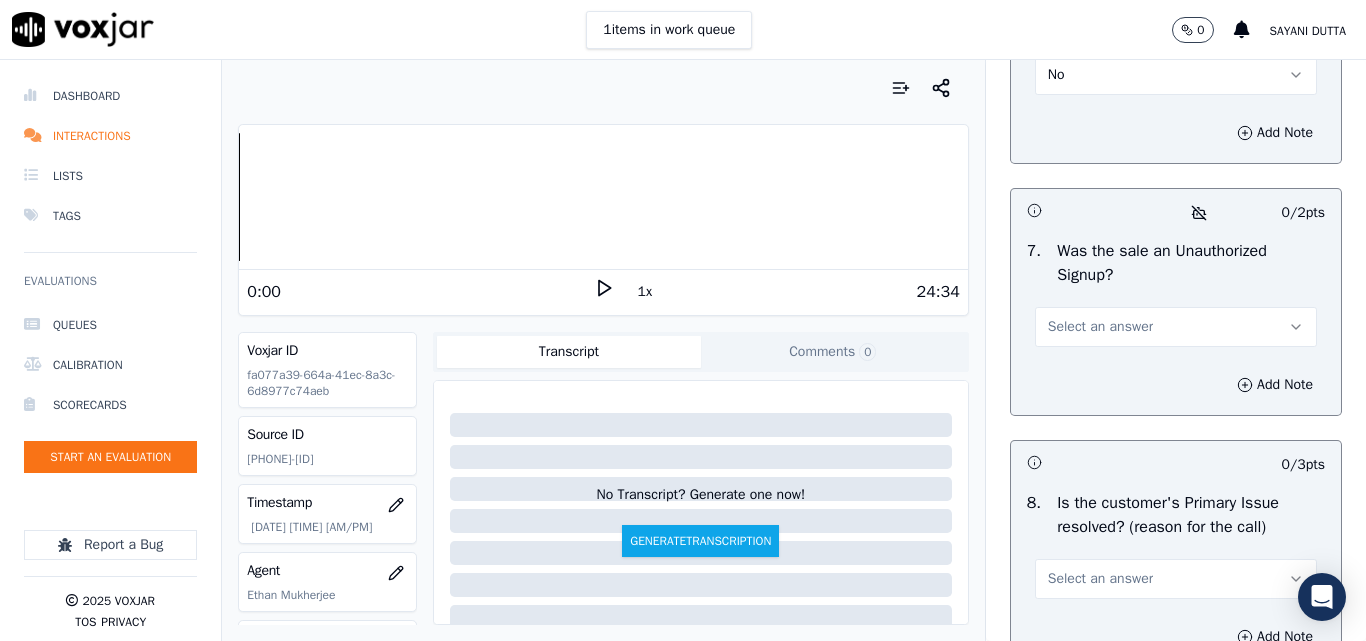 scroll, scrollTop: 6100, scrollLeft: 0, axis: vertical 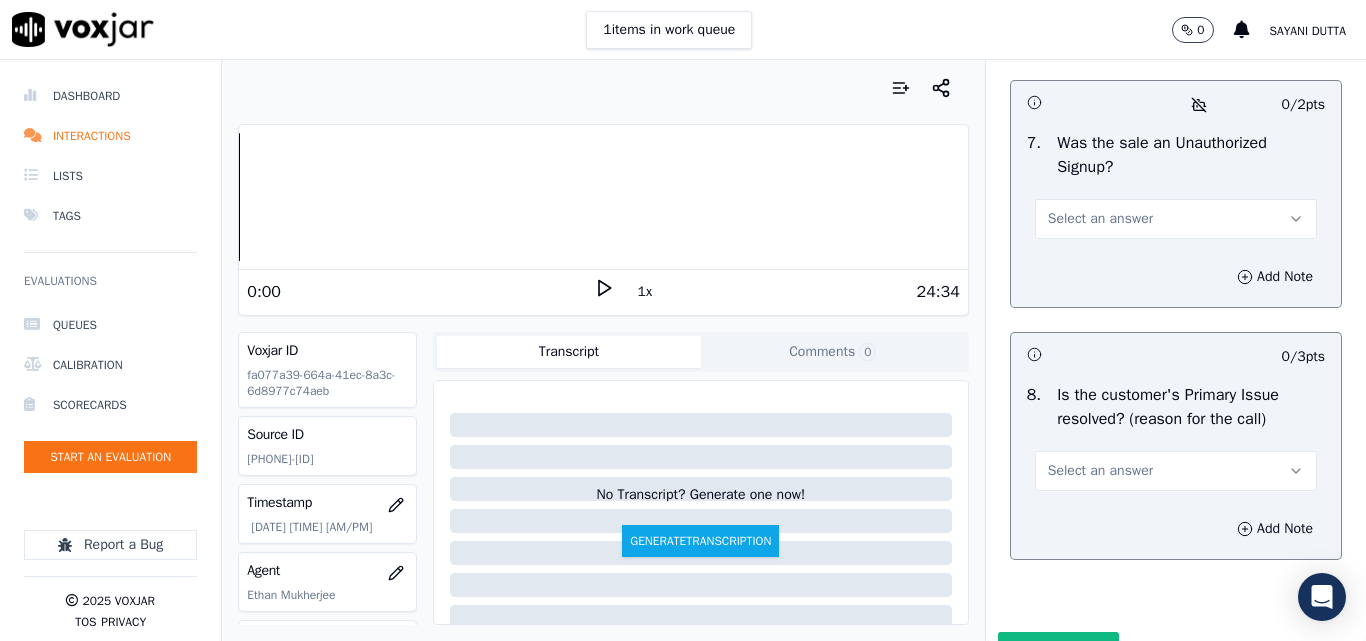 click on "Select an answer" at bounding box center (1100, 219) 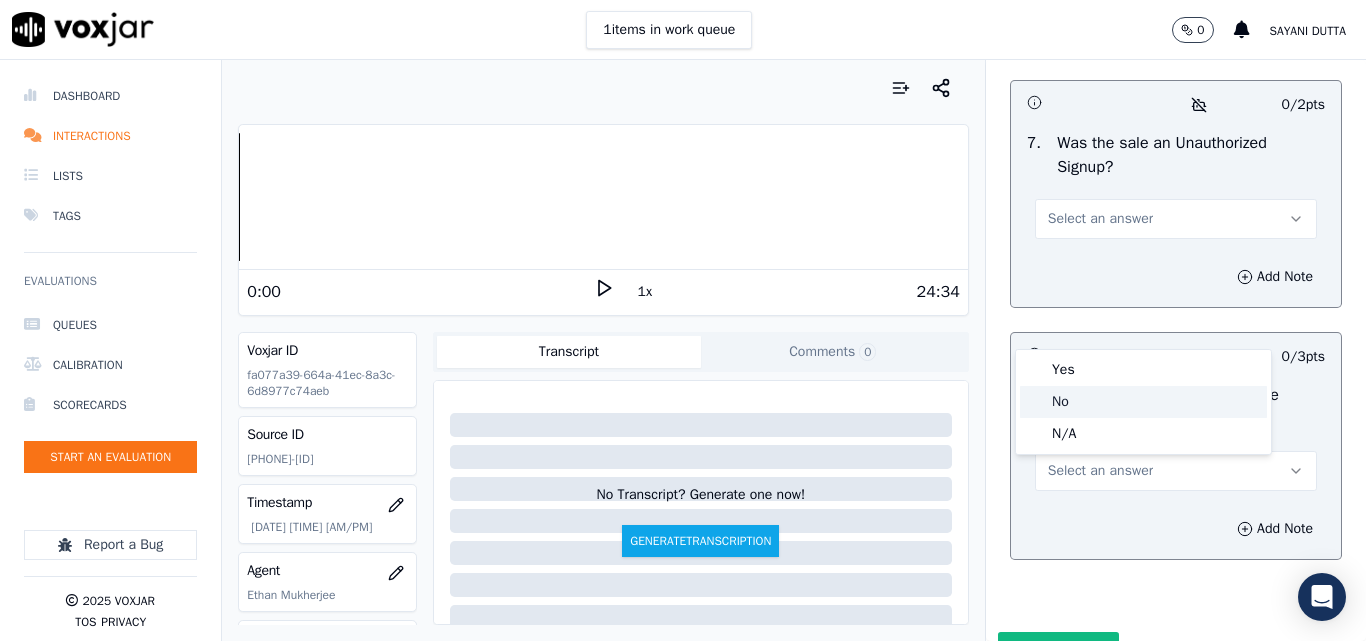 click on "No" 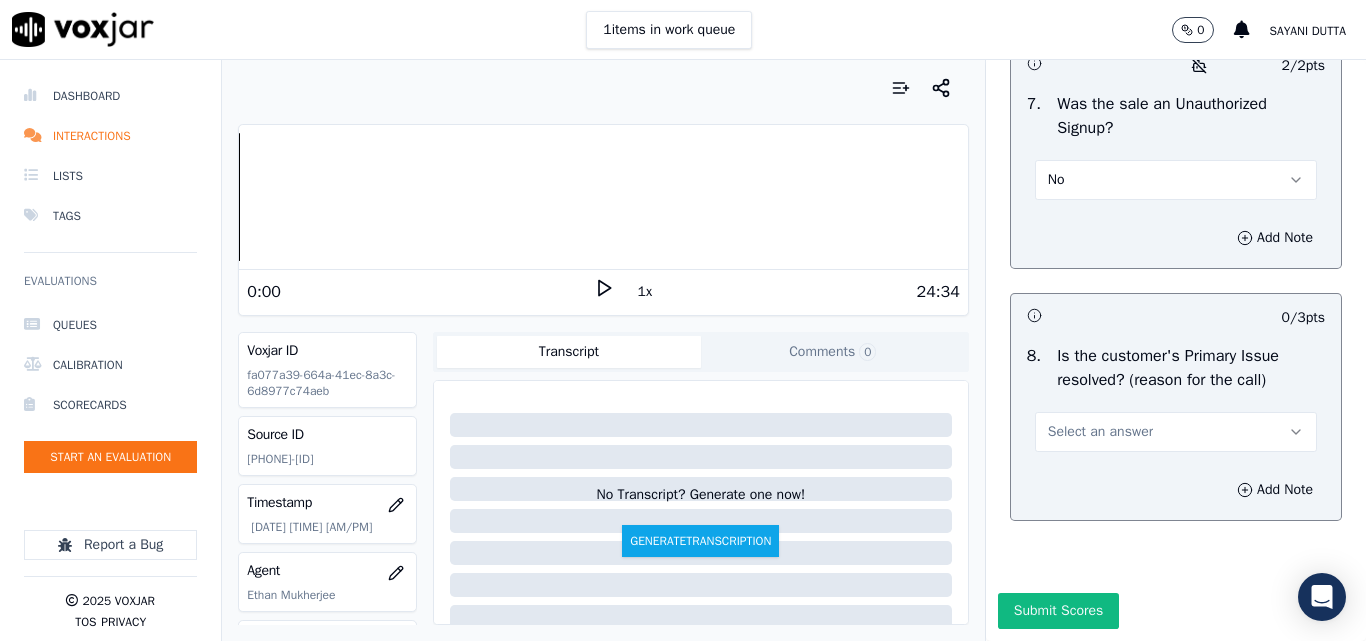 scroll, scrollTop: 6290, scrollLeft: 0, axis: vertical 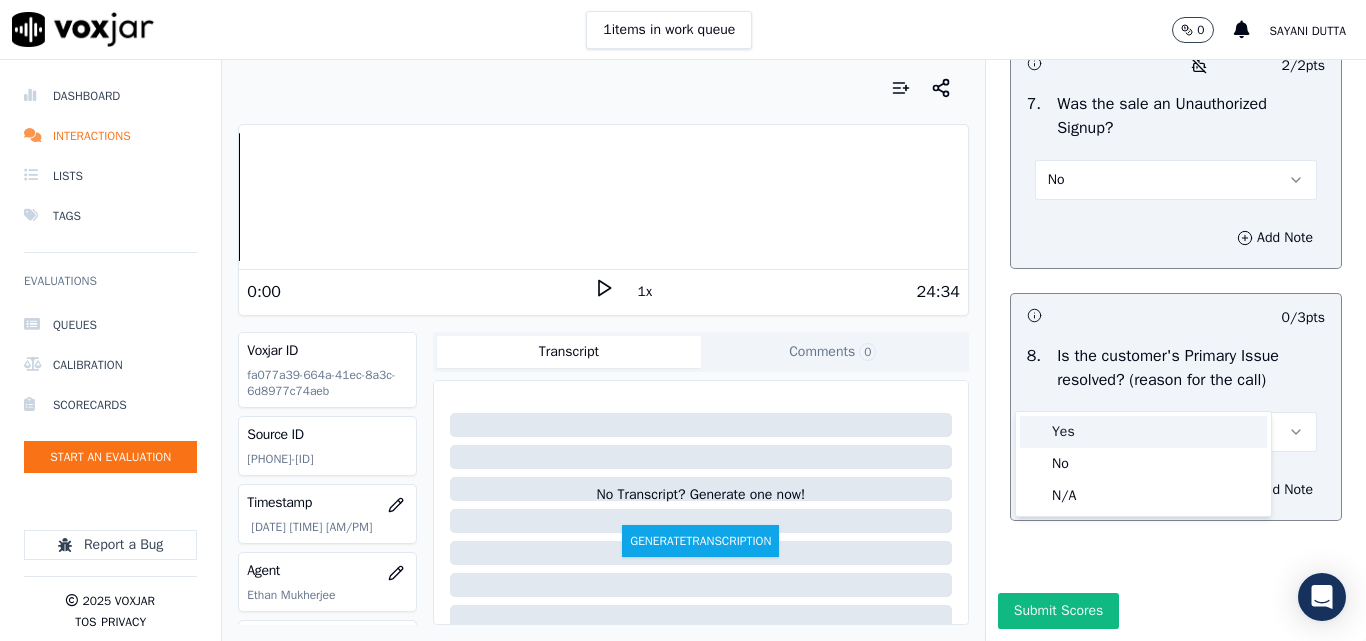 click on "Yes" at bounding box center (1143, 432) 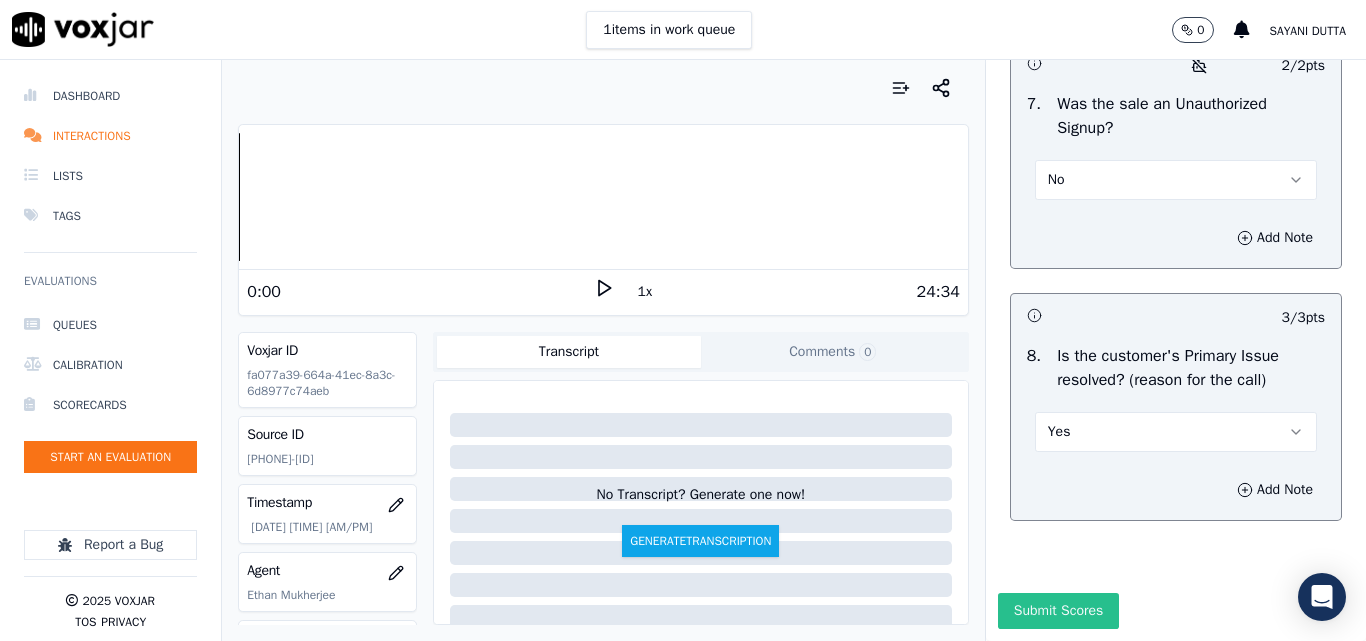 click on "Submit Scores" at bounding box center [1058, 611] 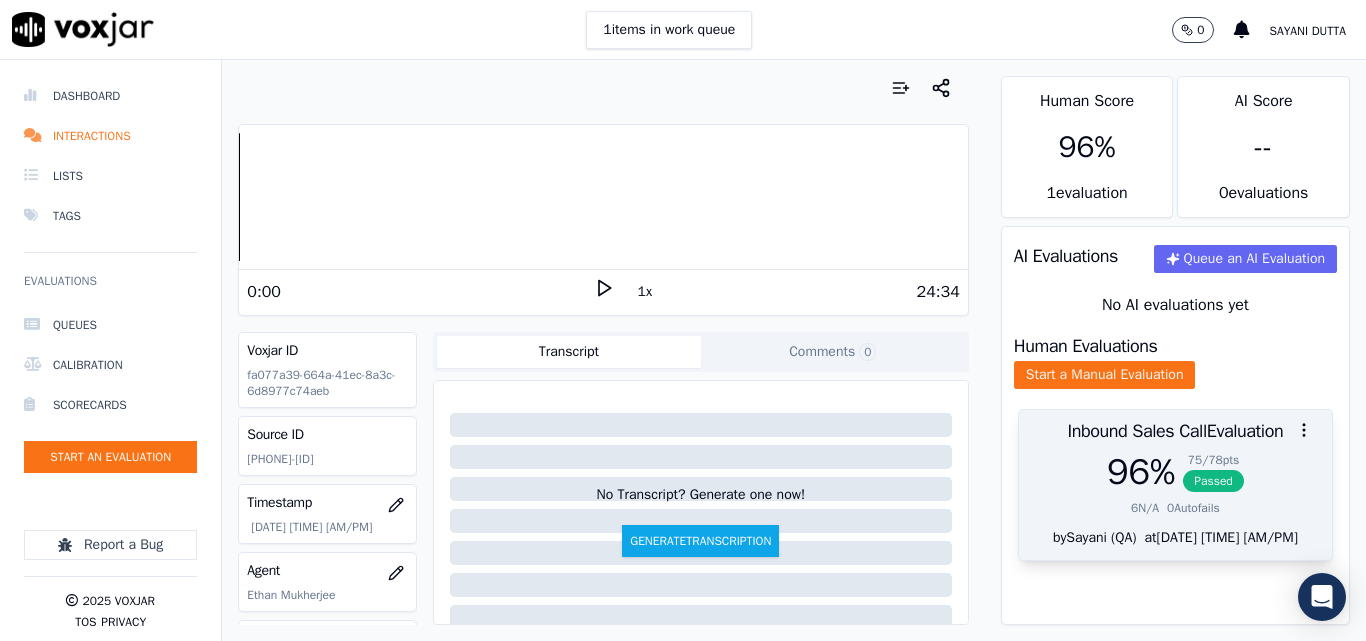 click on "Passed" at bounding box center [1213, 481] 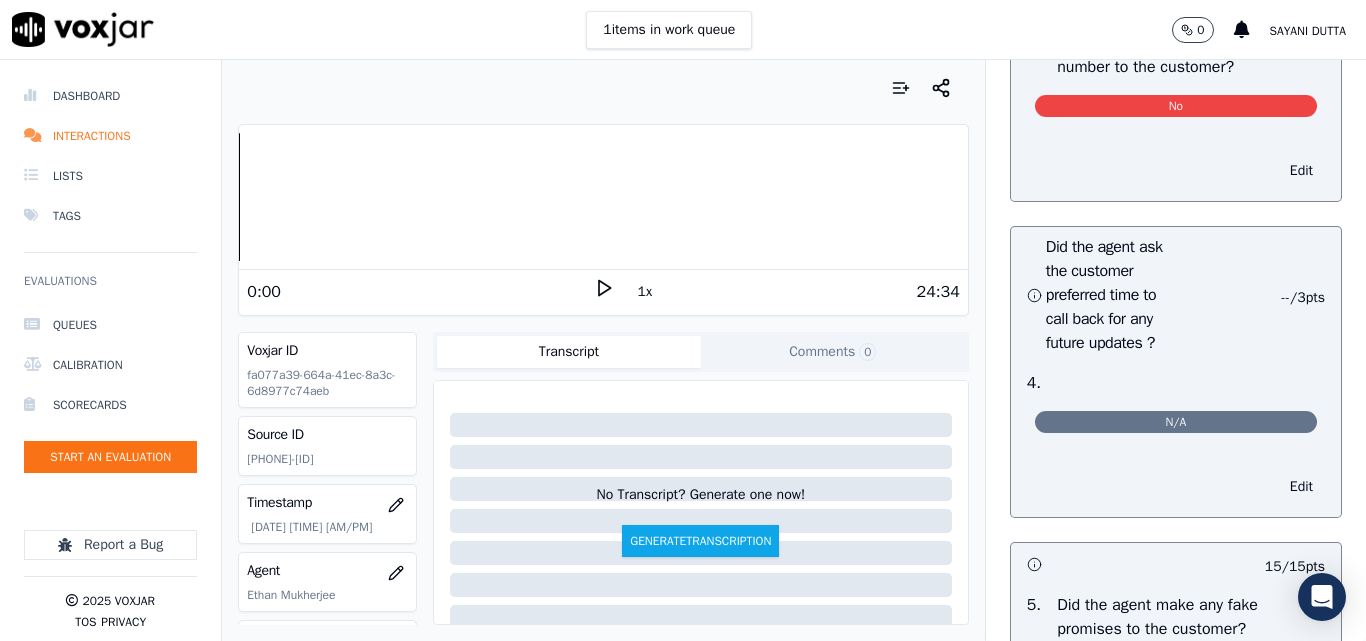 scroll, scrollTop: 4704, scrollLeft: 0, axis: vertical 